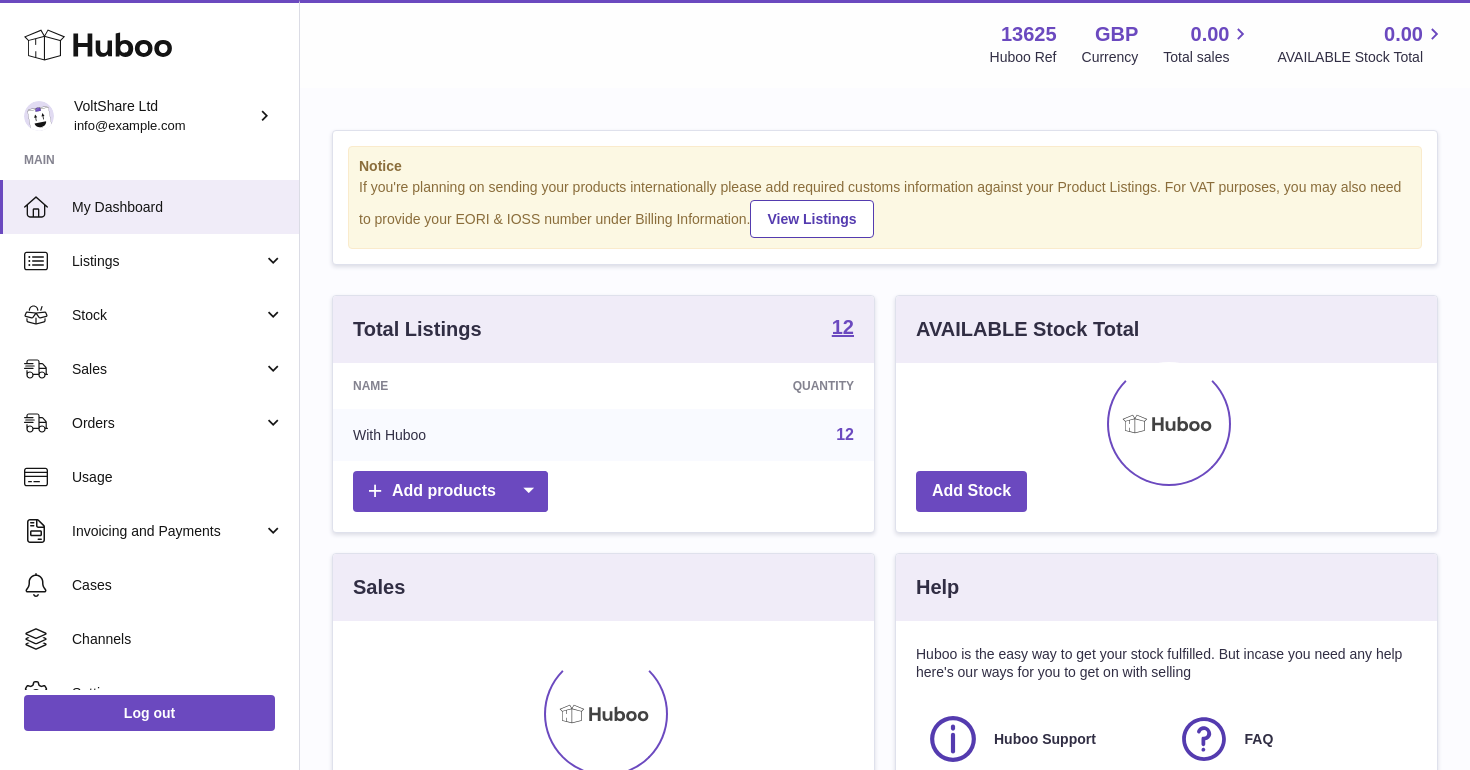 scroll, scrollTop: 0, scrollLeft: 0, axis: both 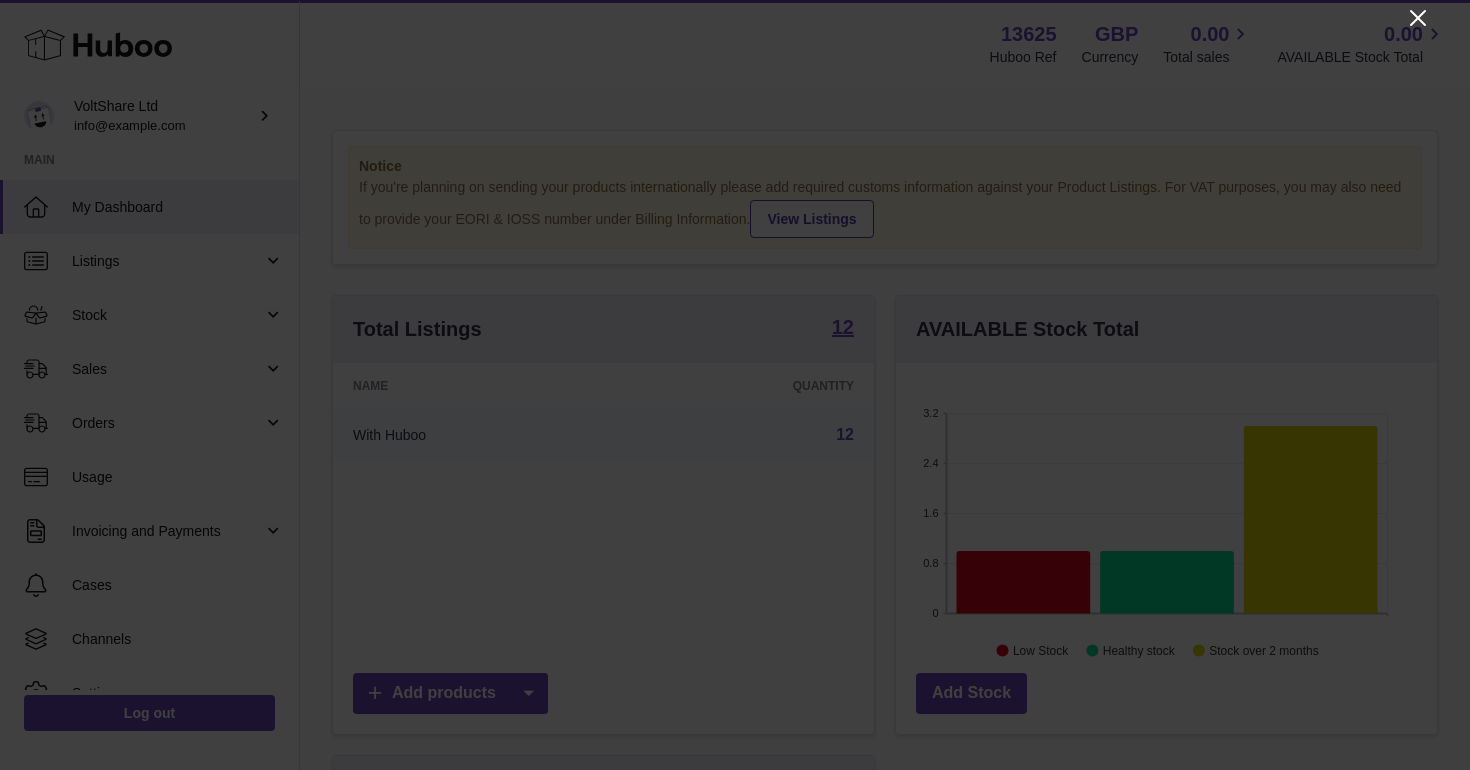 click 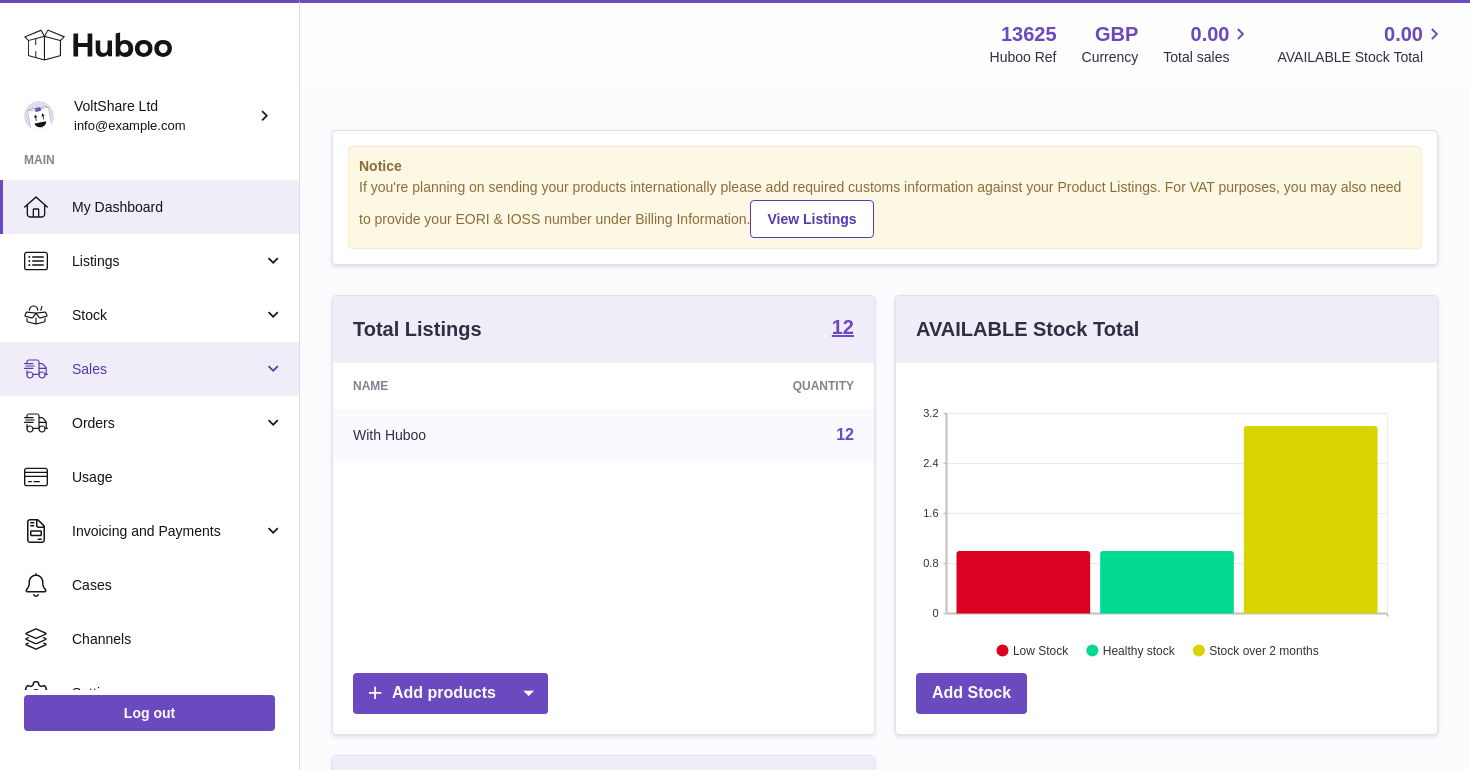 click on "Sales" at bounding box center [167, 369] 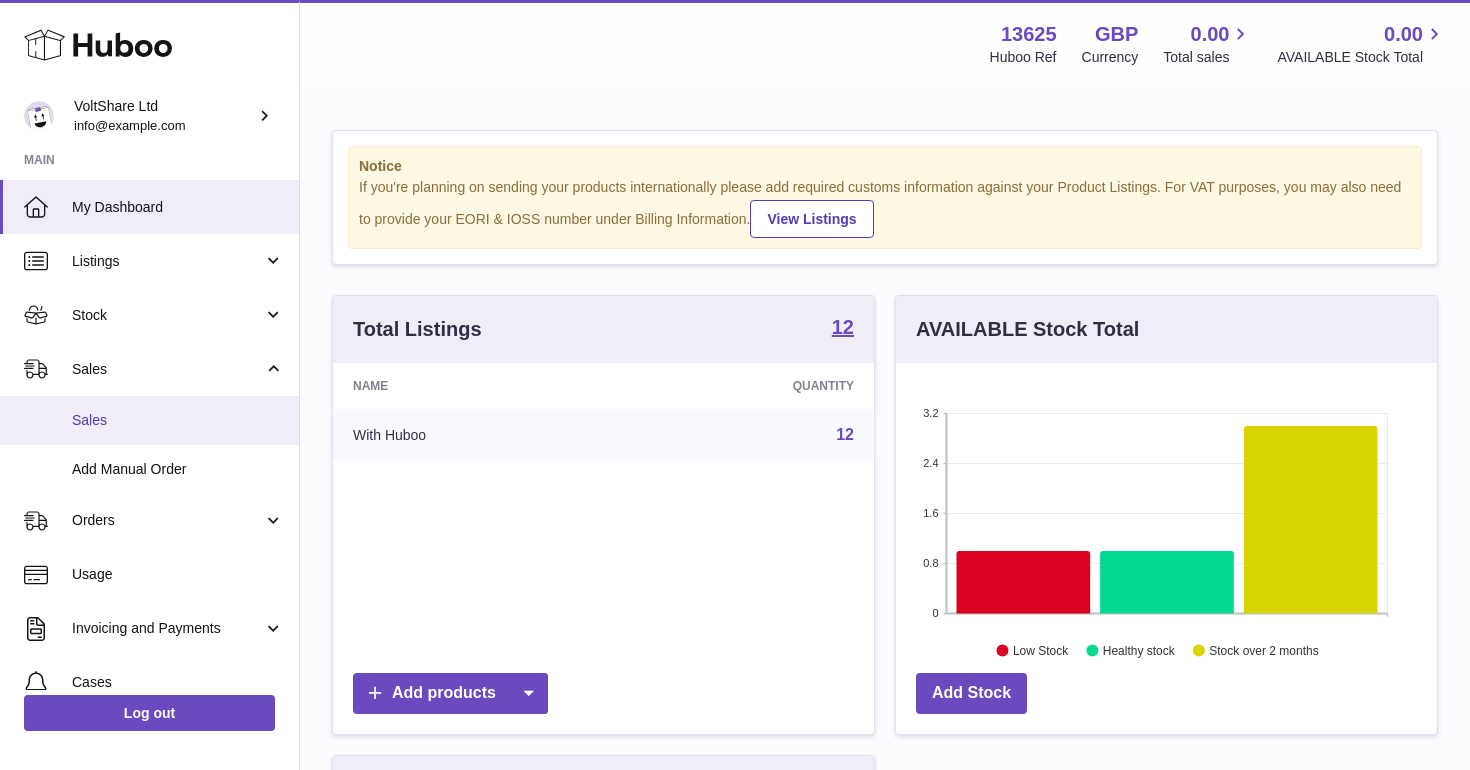 click on "Sales" at bounding box center (178, 420) 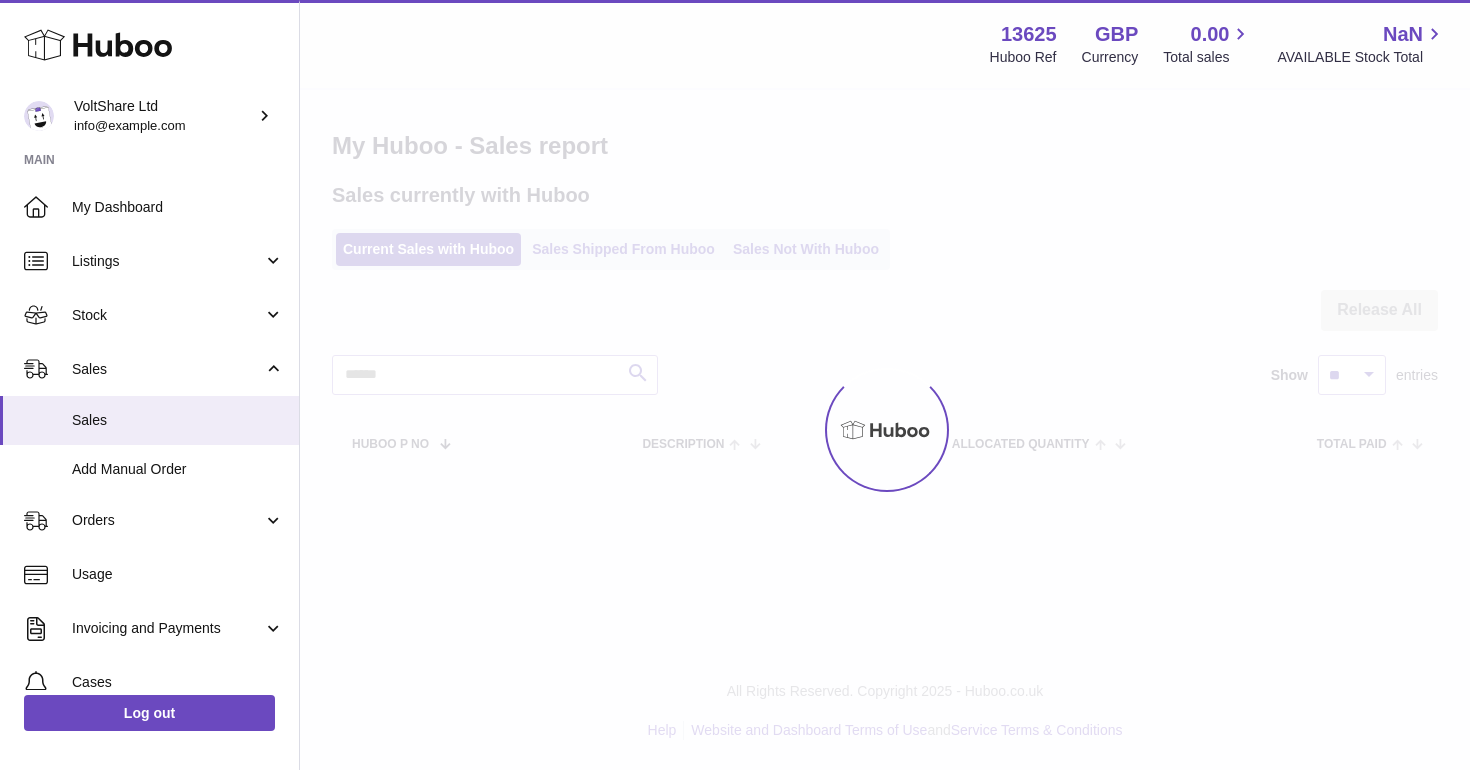 scroll, scrollTop: 0, scrollLeft: 0, axis: both 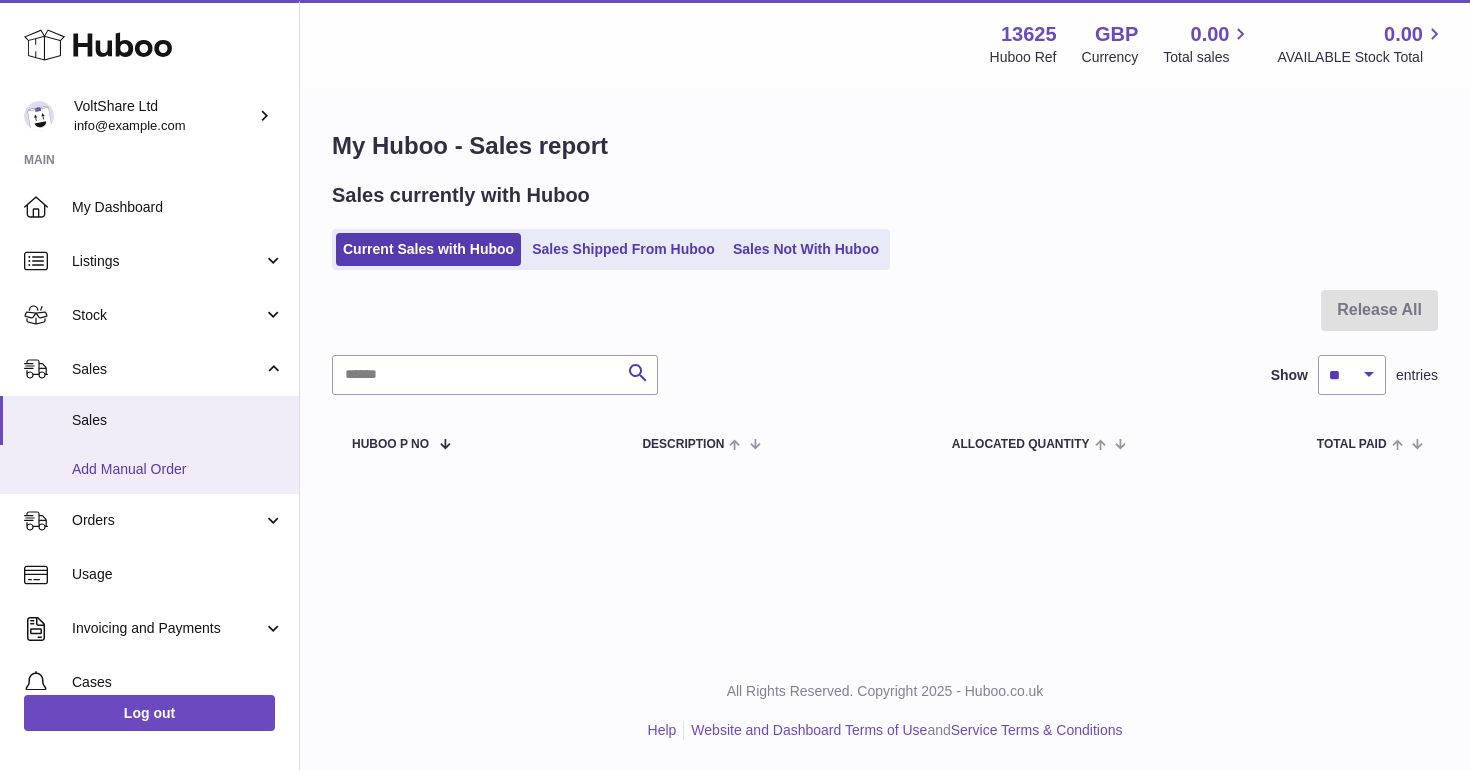 click on "Add Manual Order" at bounding box center (149, 469) 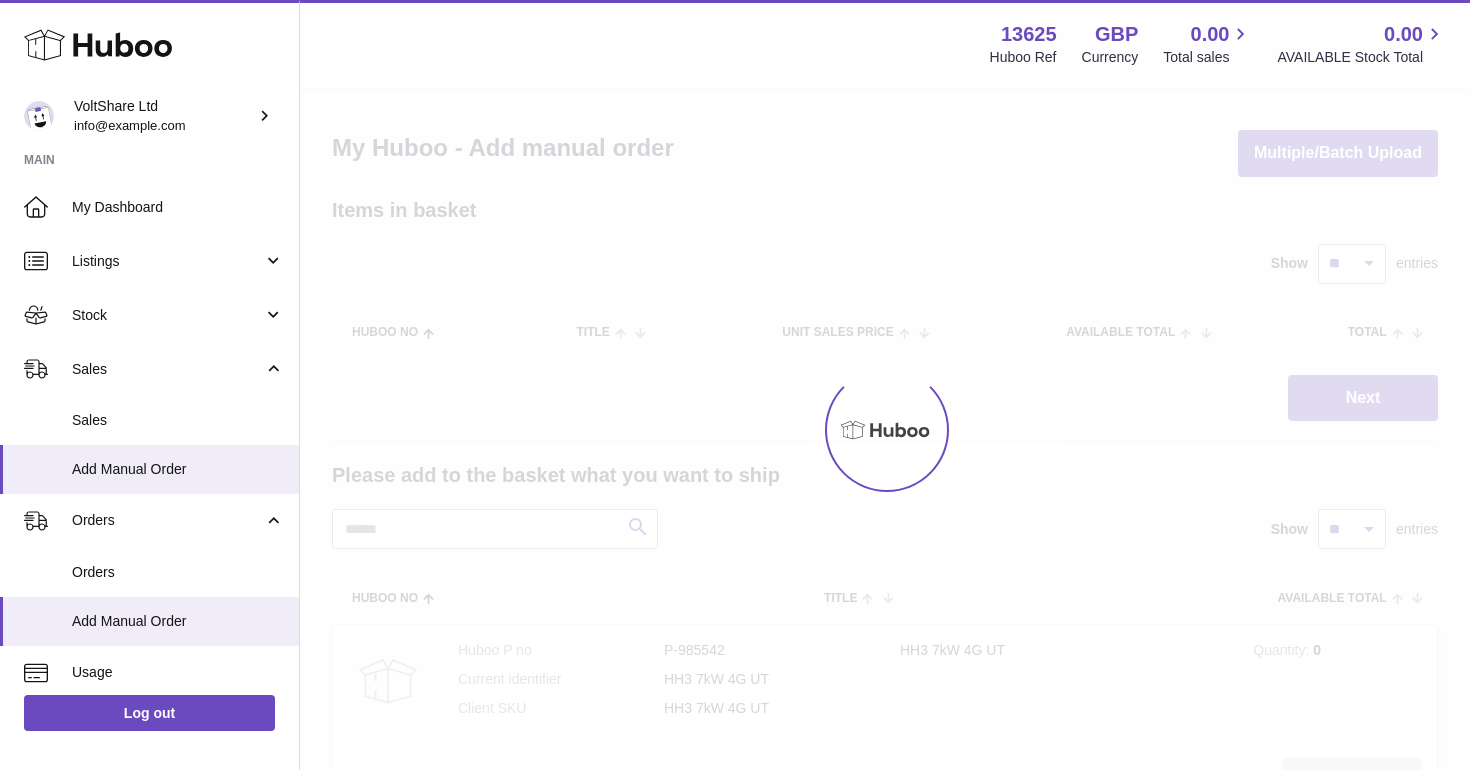 scroll, scrollTop: 0, scrollLeft: 0, axis: both 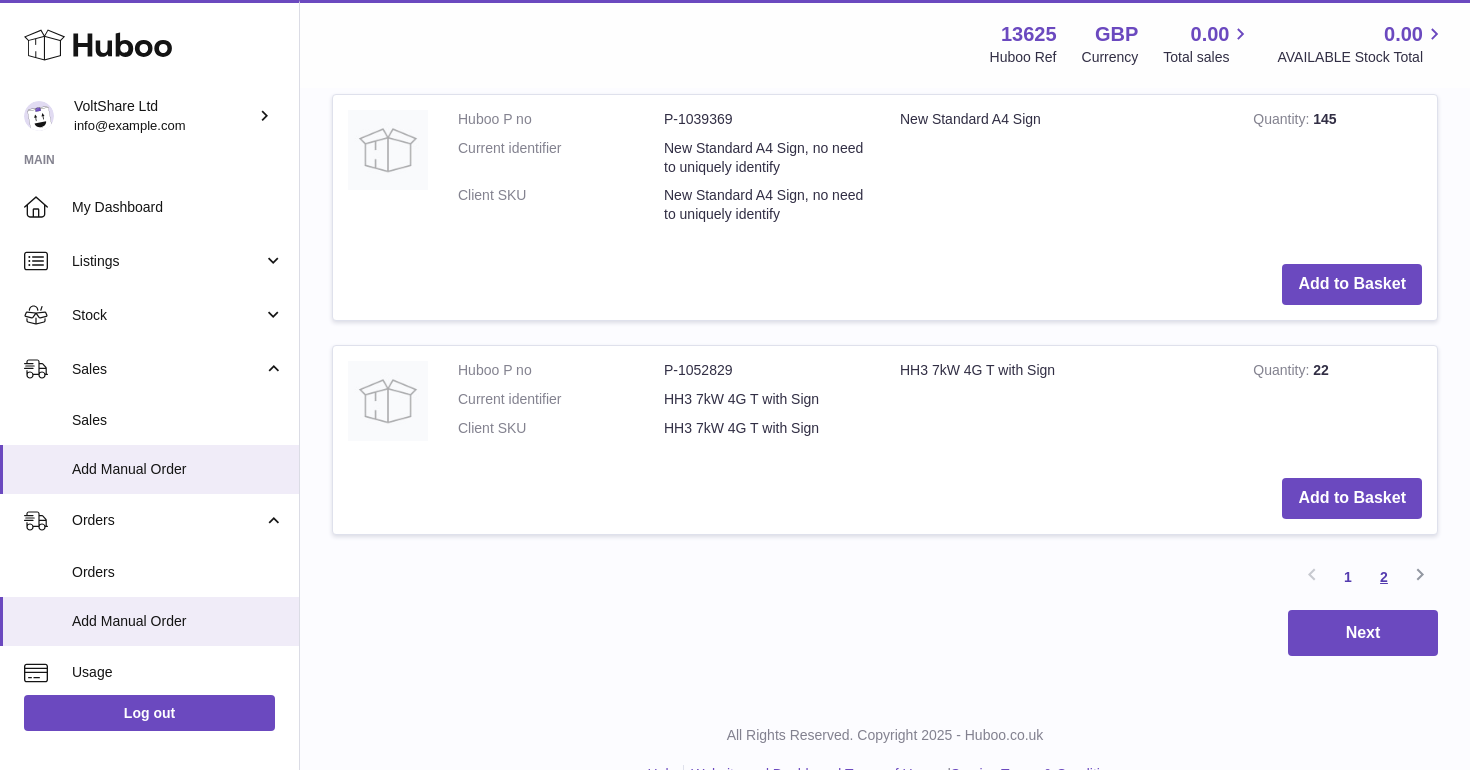 click on "2" at bounding box center (1384, 577) 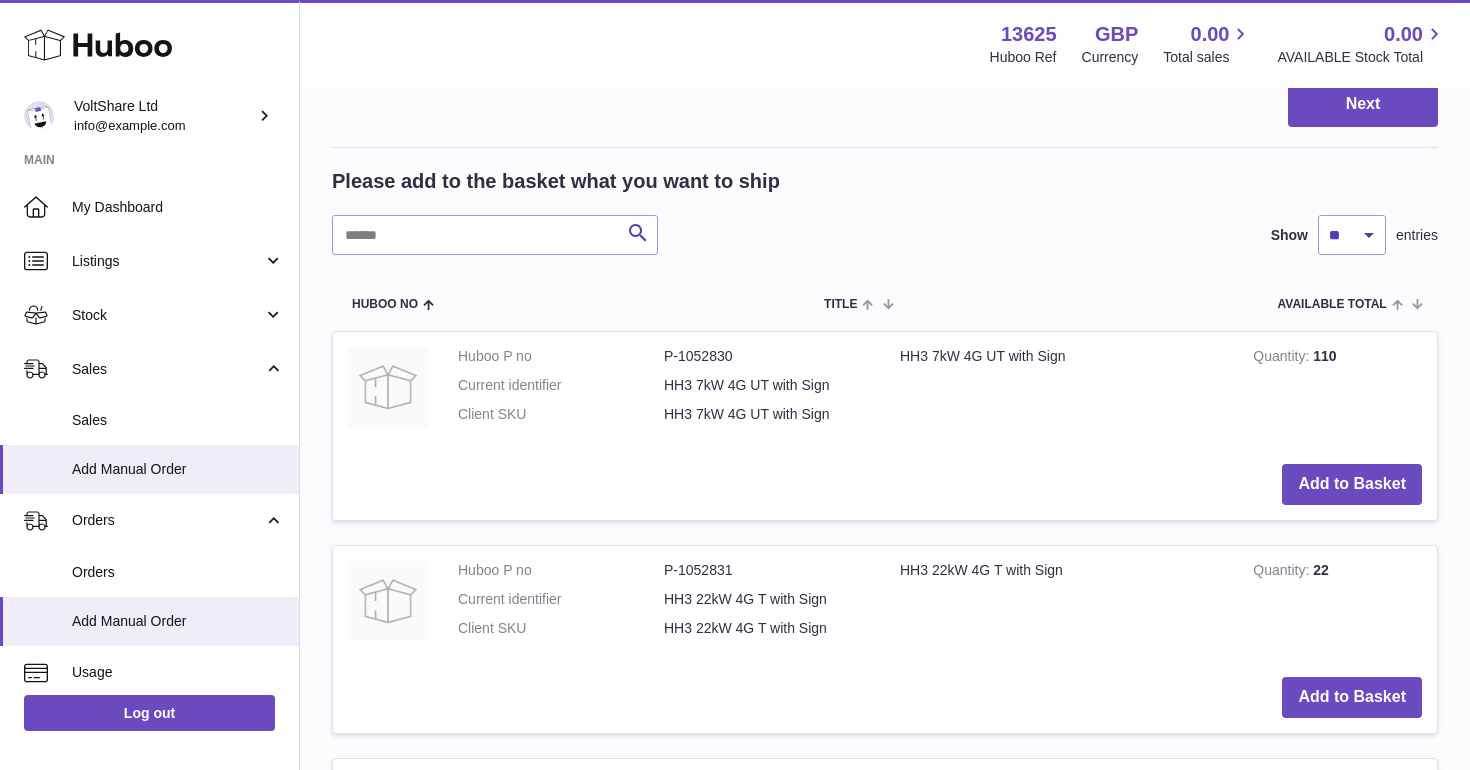 scroll, scrollTop: 324, scrollLeft: 0, axis: vertical 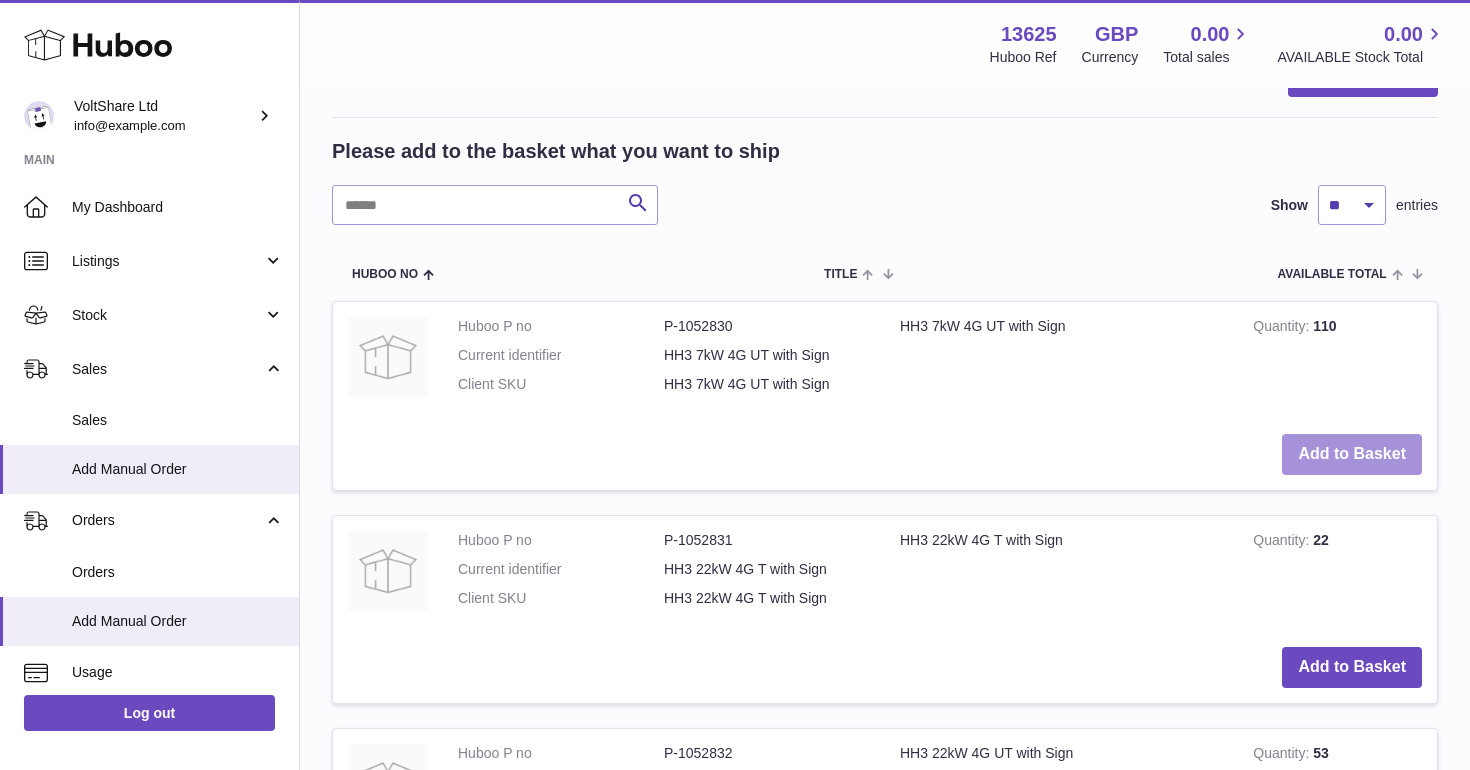 click on "Add to Basket" at bounding box center (1352, 454) 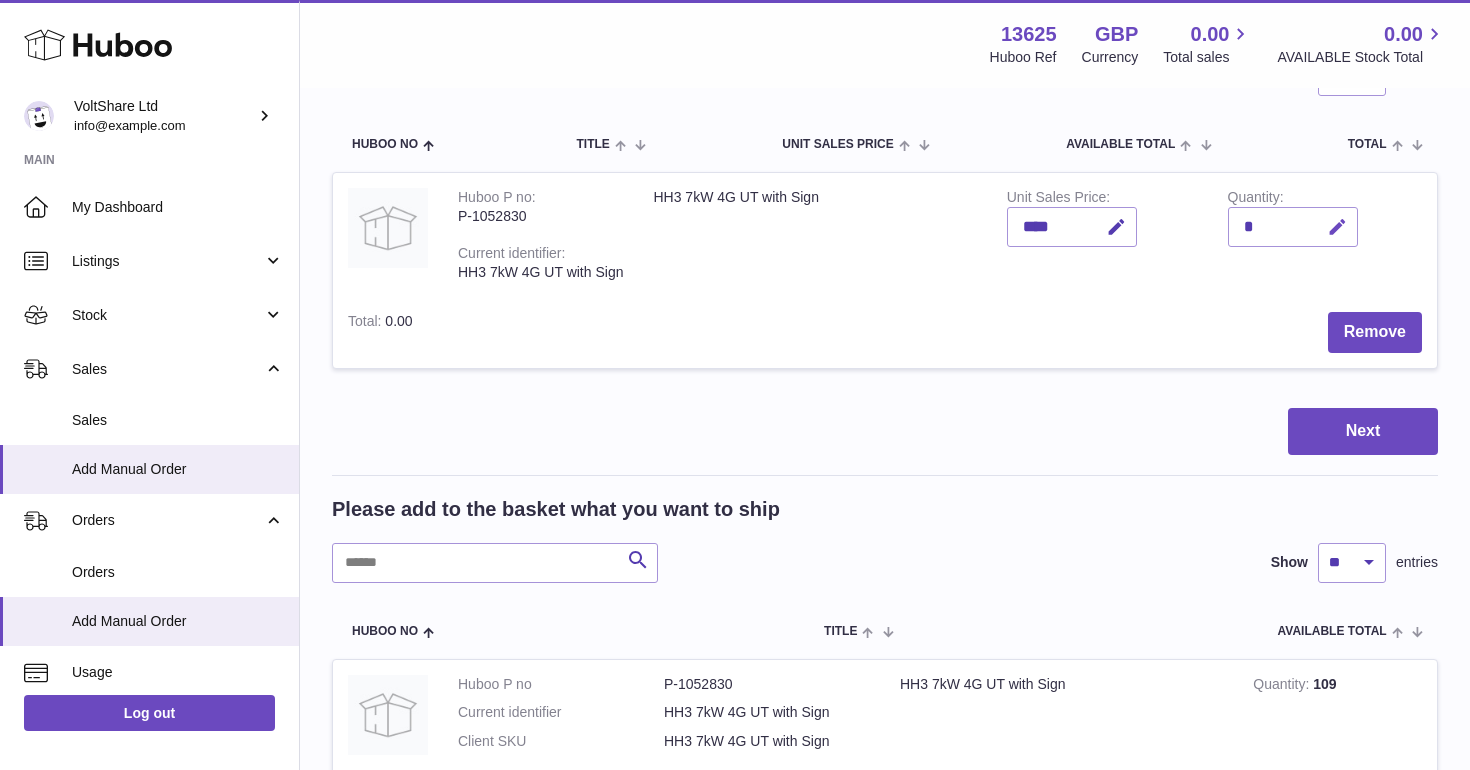 scroll, scrollTop: 0, scrollLeft: 0, axis: both 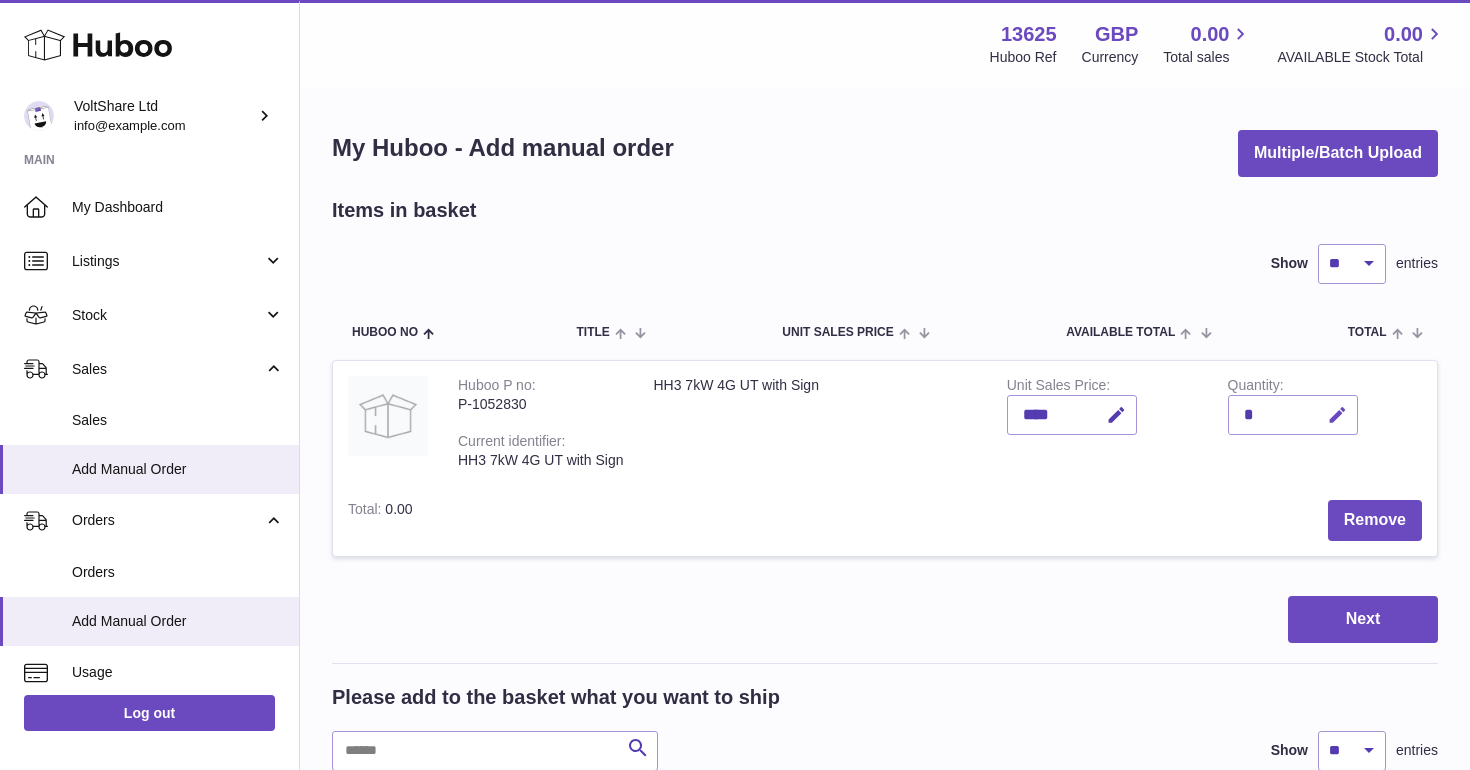 click at bounding box center [1337, 415] 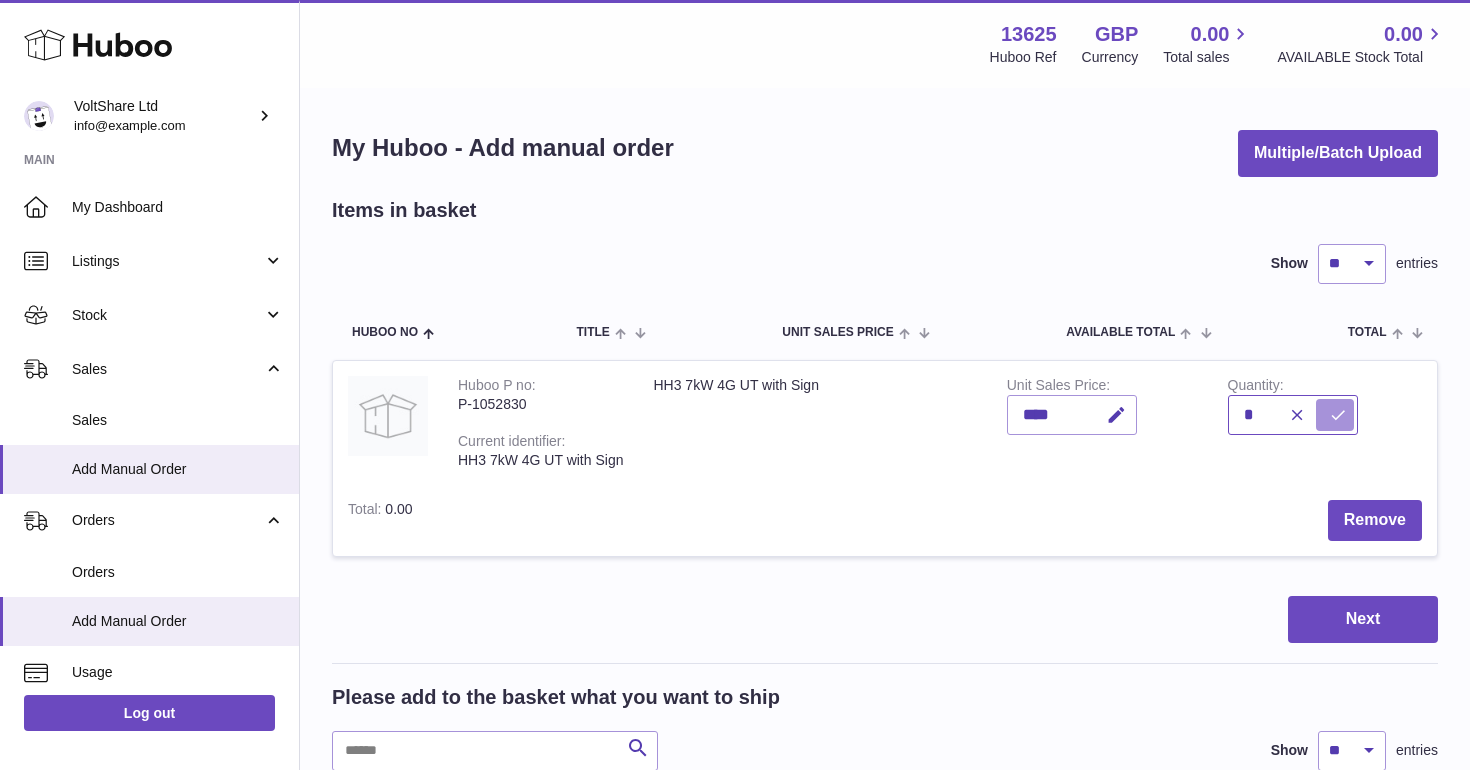 type on "*" 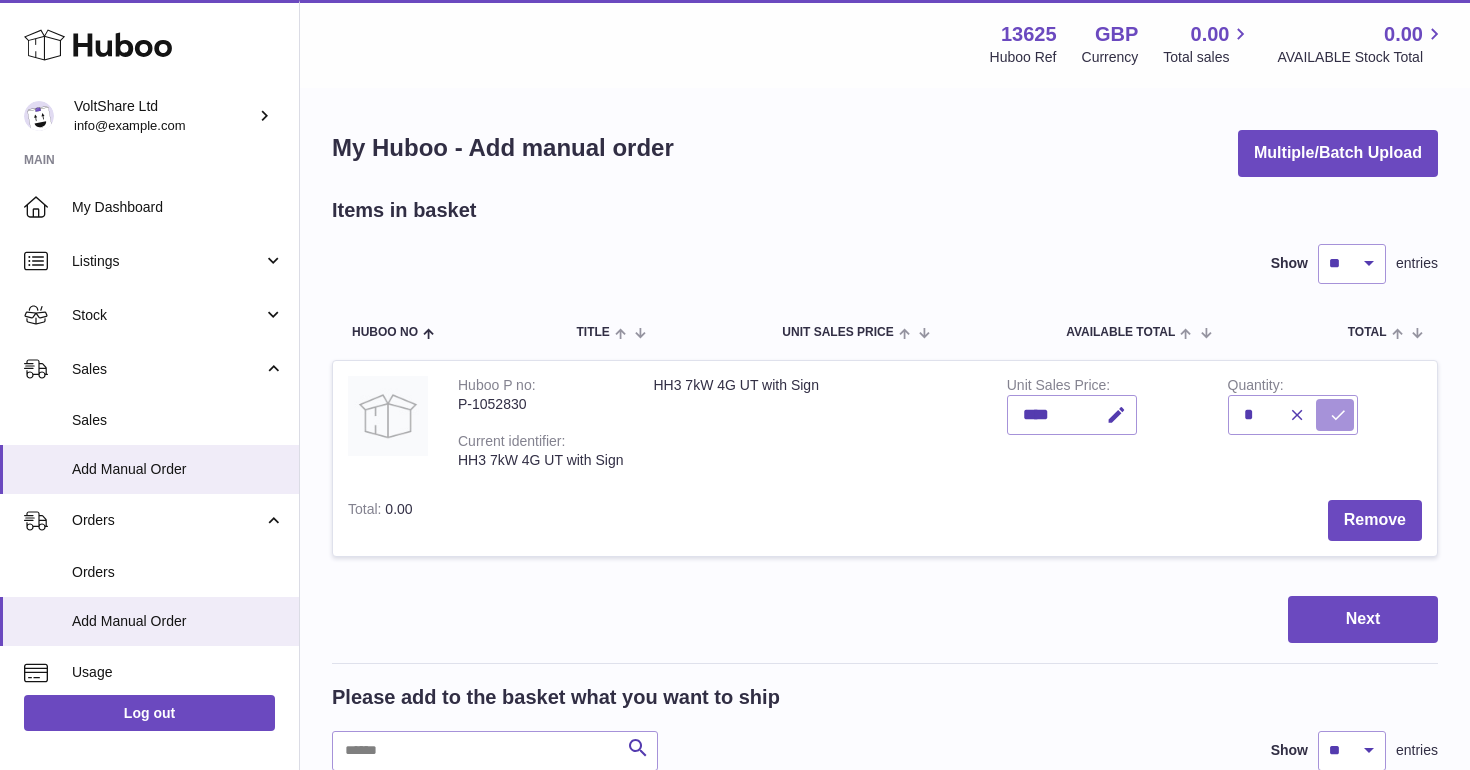 click at bounding box center [1338, 415] 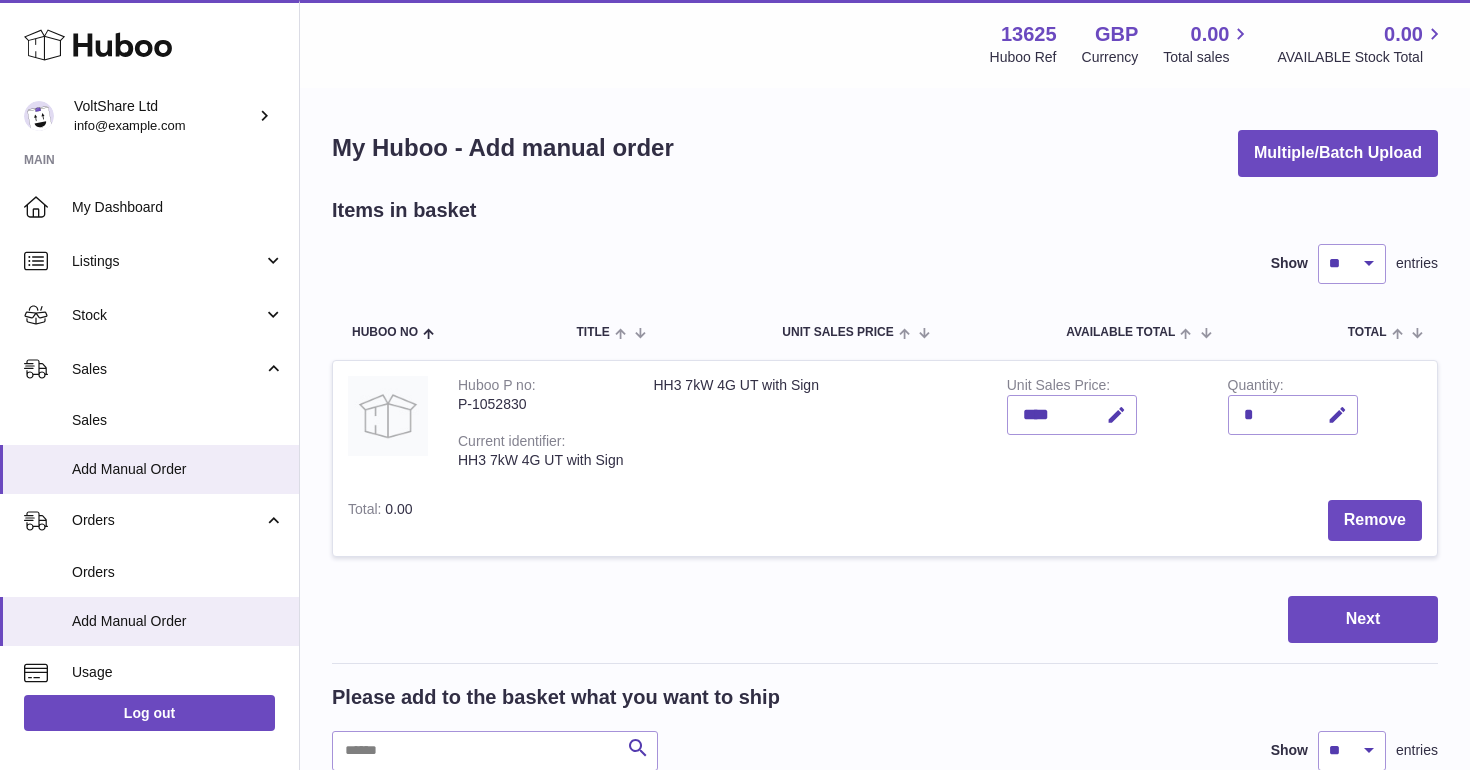 click on "Next" at bounding box center (885, 619) 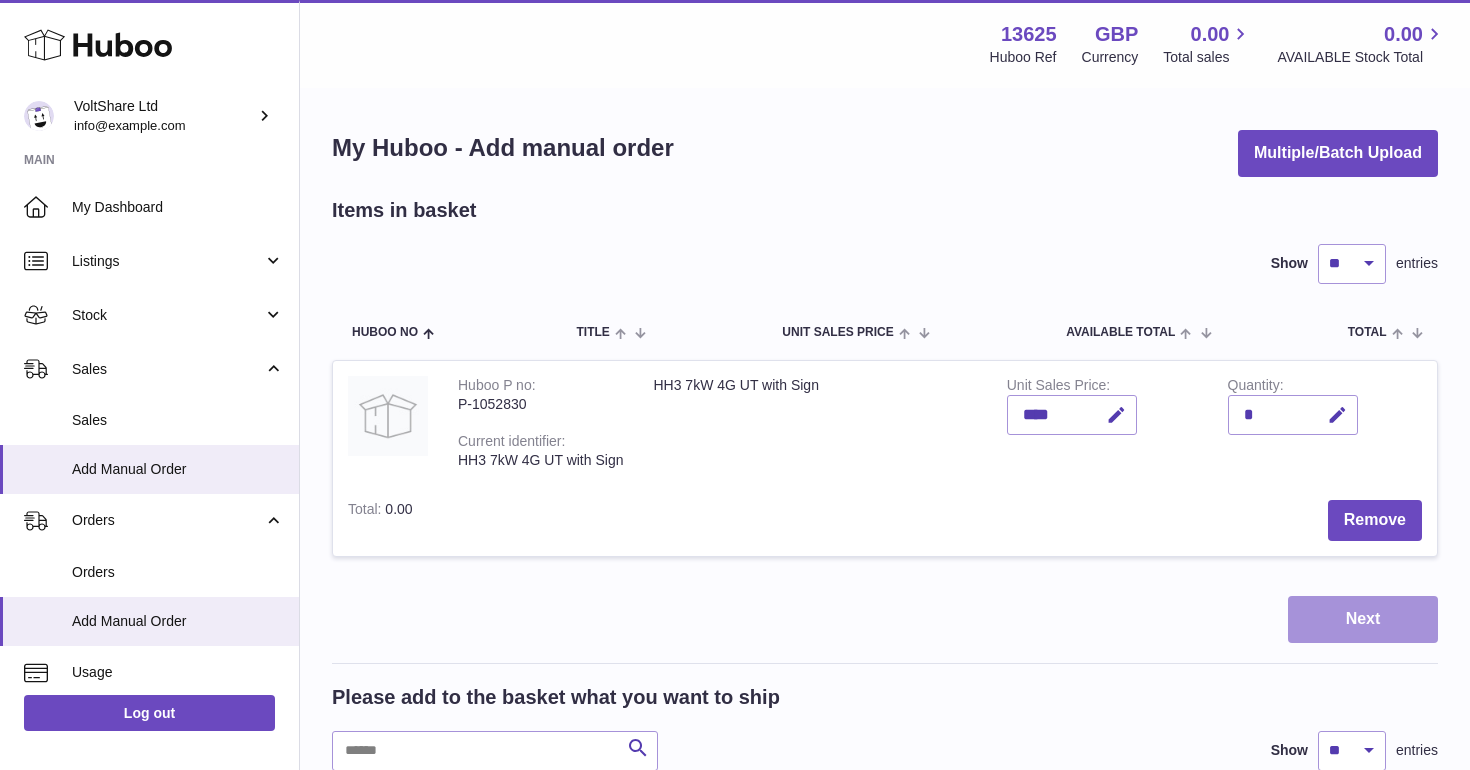 click on "Next" at bounding box center [1363, 619] 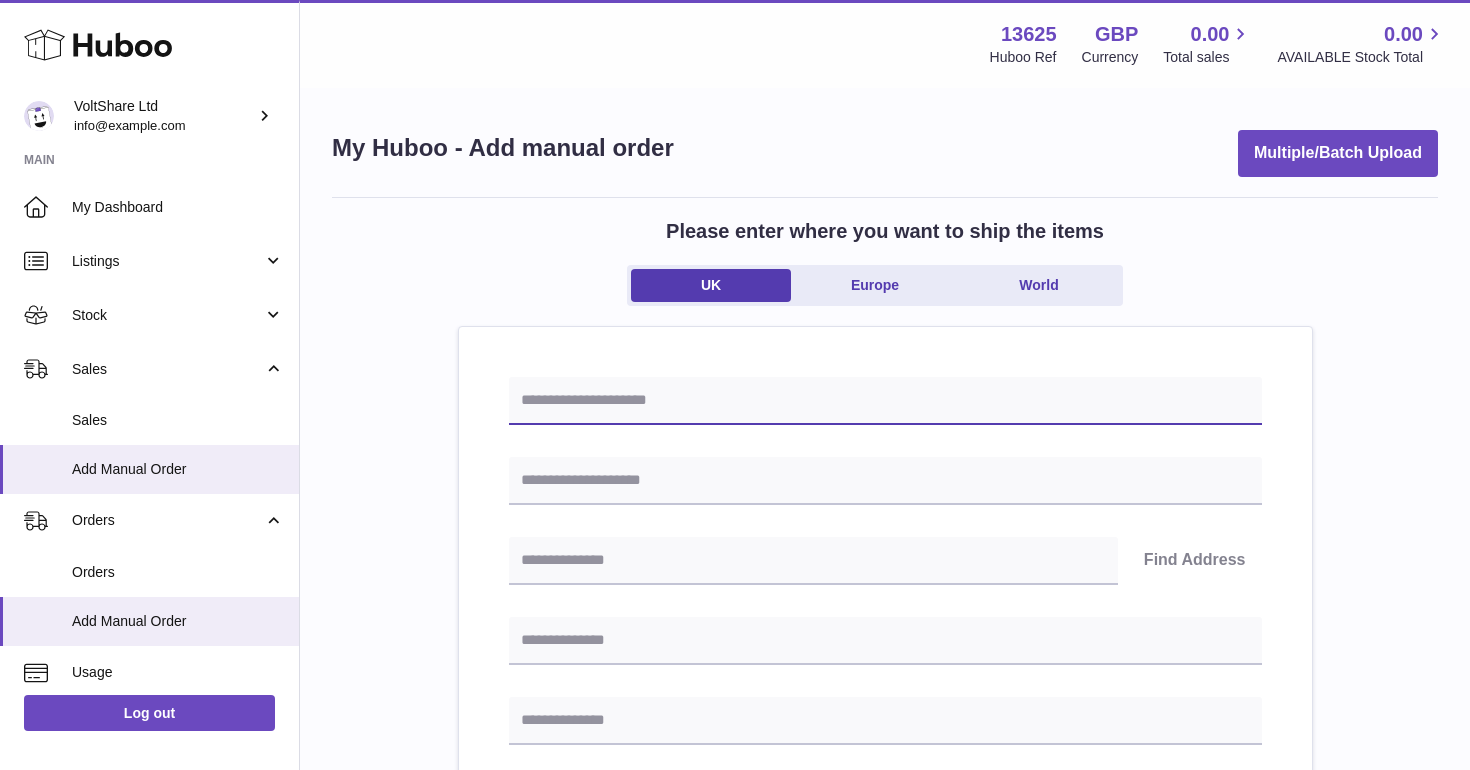 click at bounding box center (885, 401) 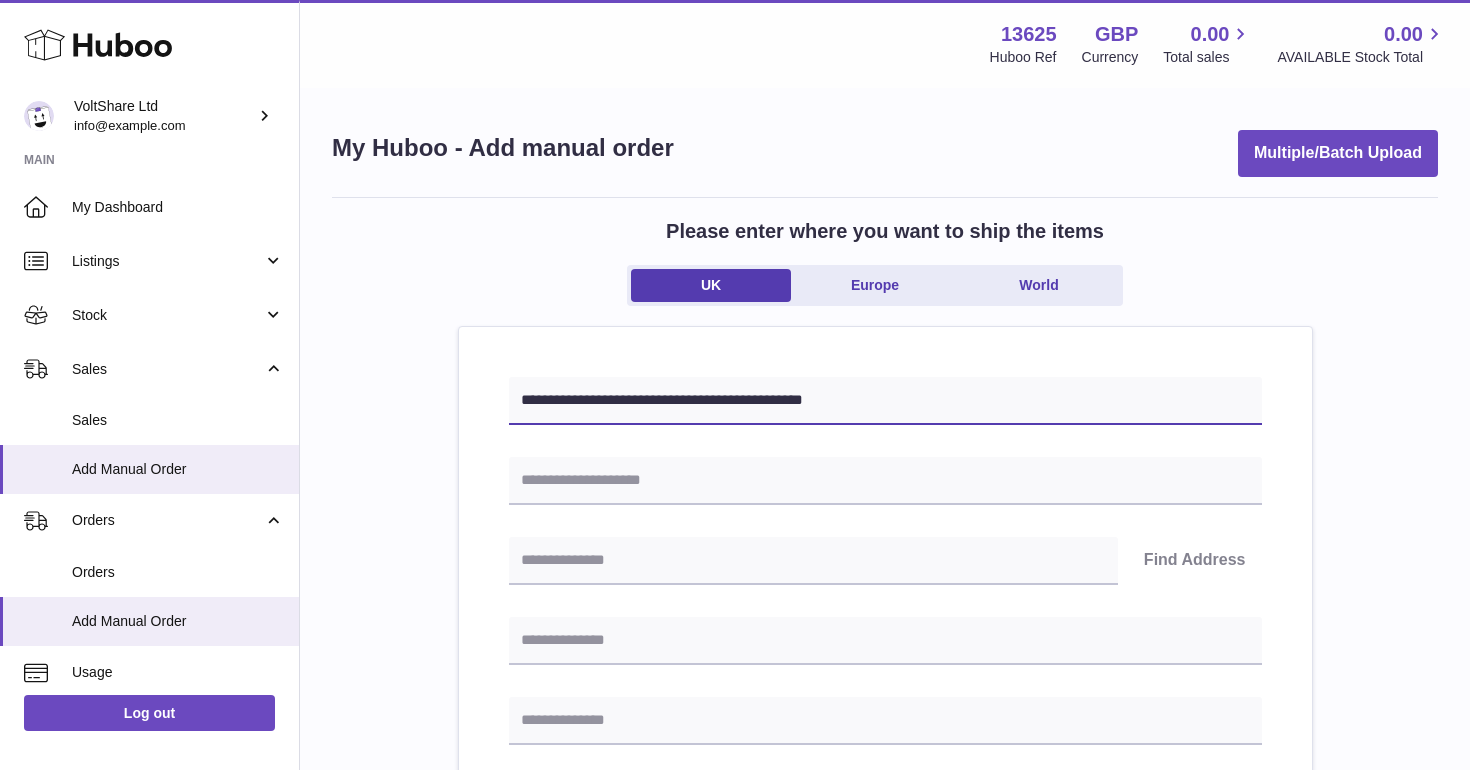 click on "**********" at bounding box center [885, 401] 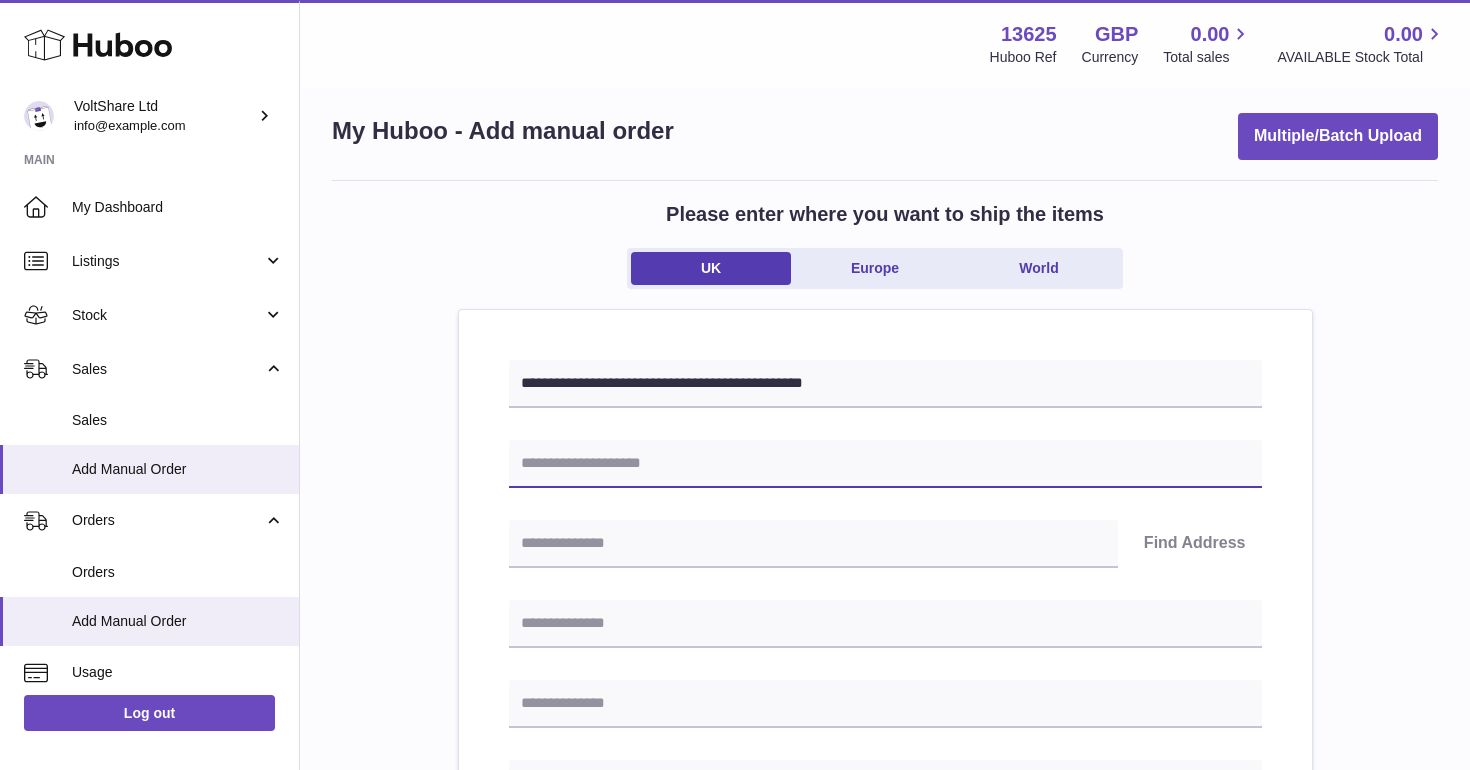 scroll, scrollTop: 16, scrollLeft: 0, axis: vertical 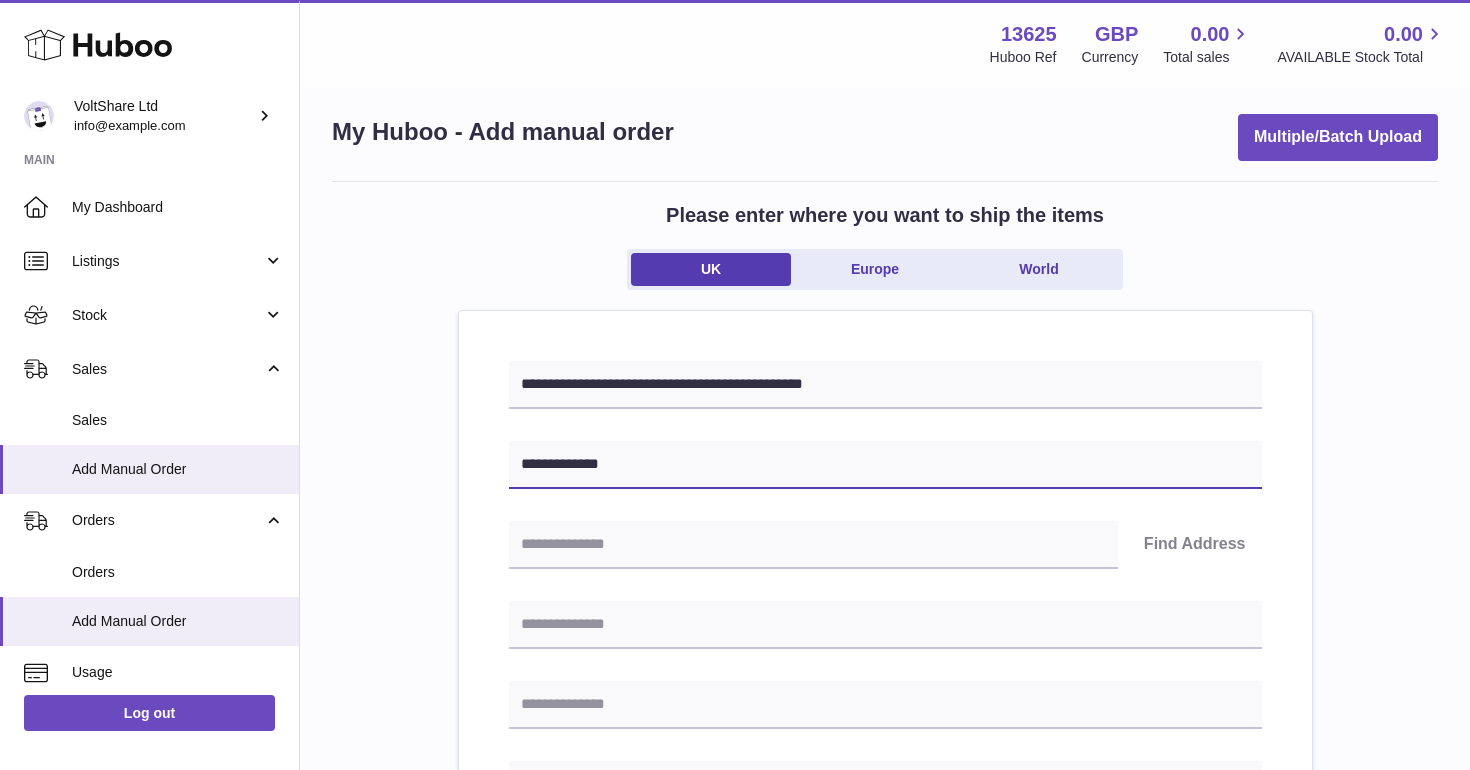 type on "**********" 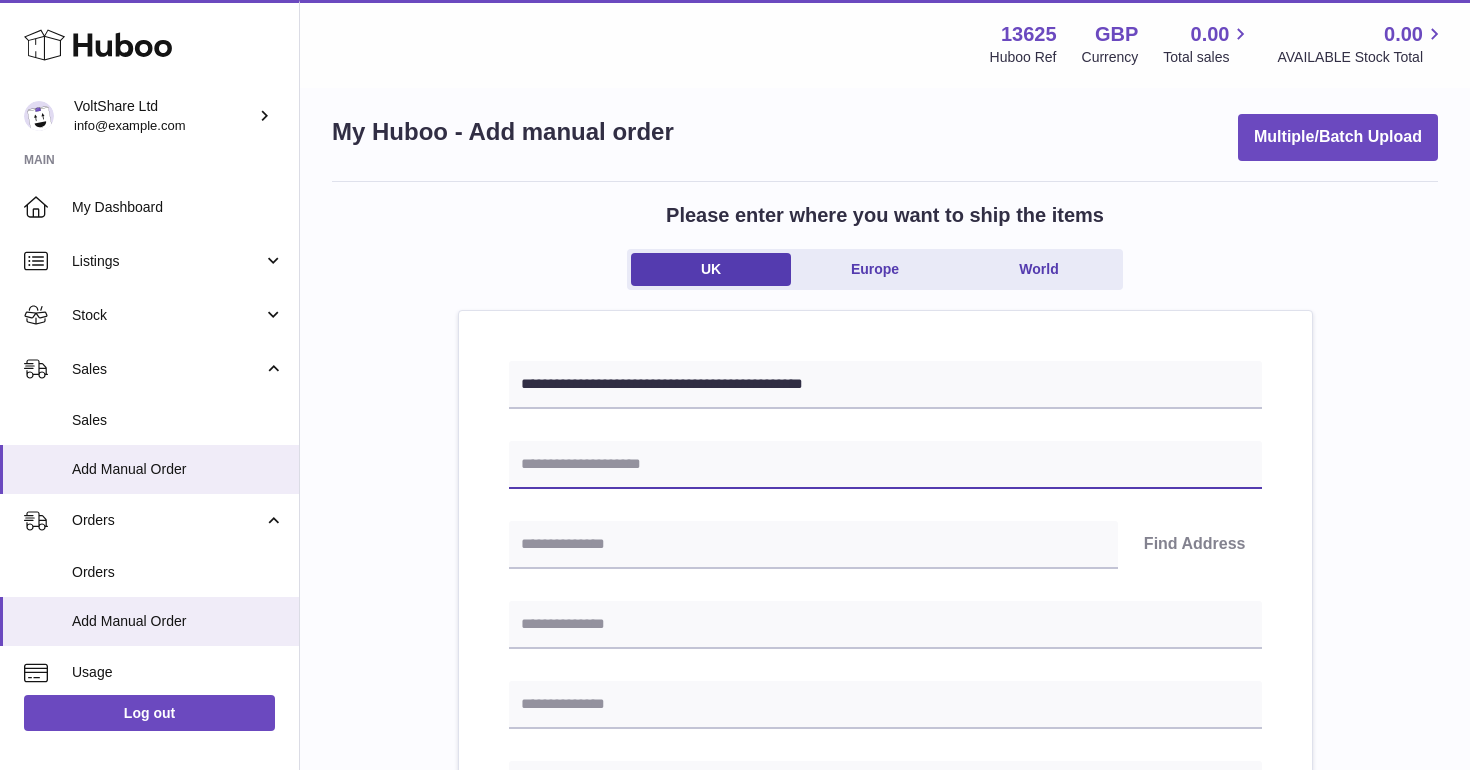 paste on "**********" 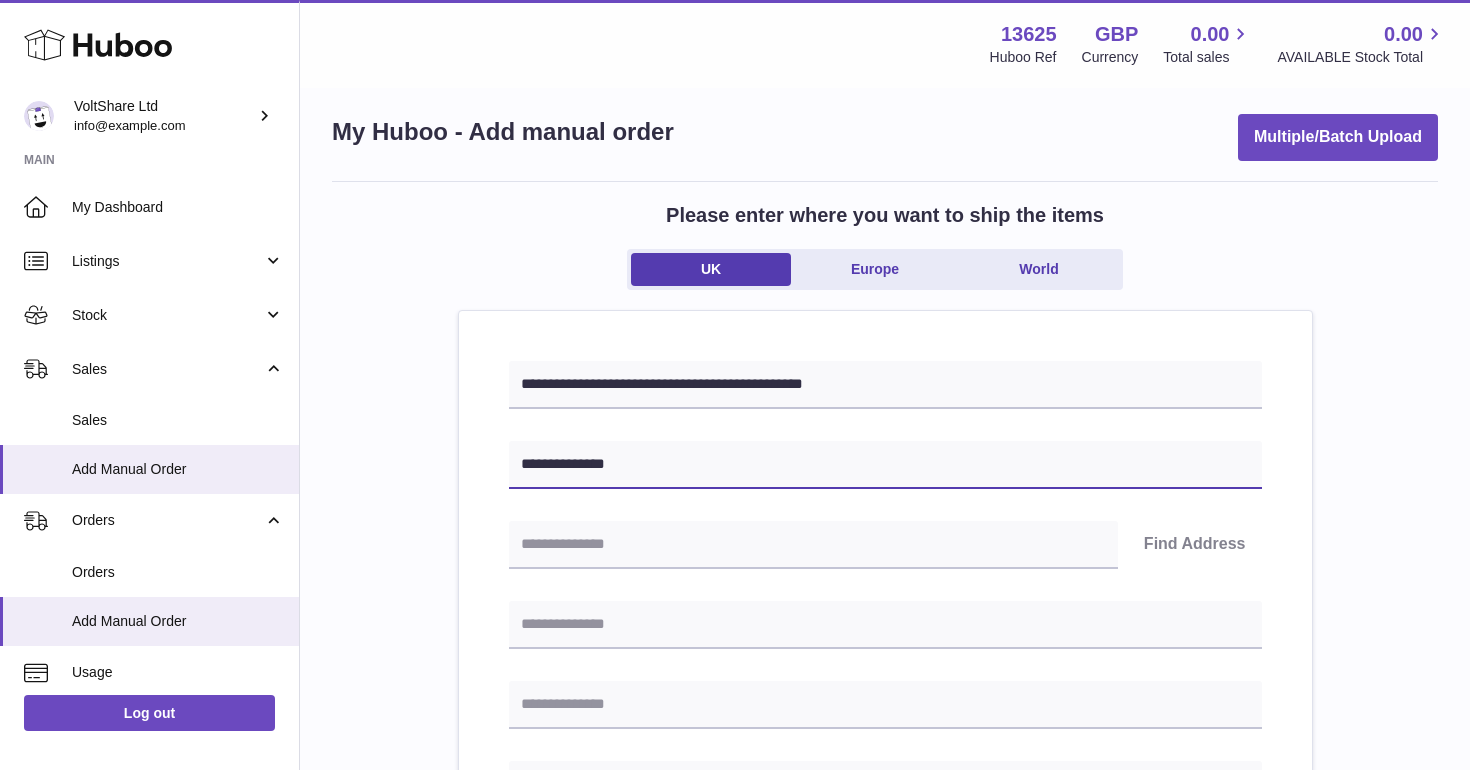 click on "**********" at bounding box center [885, 465] 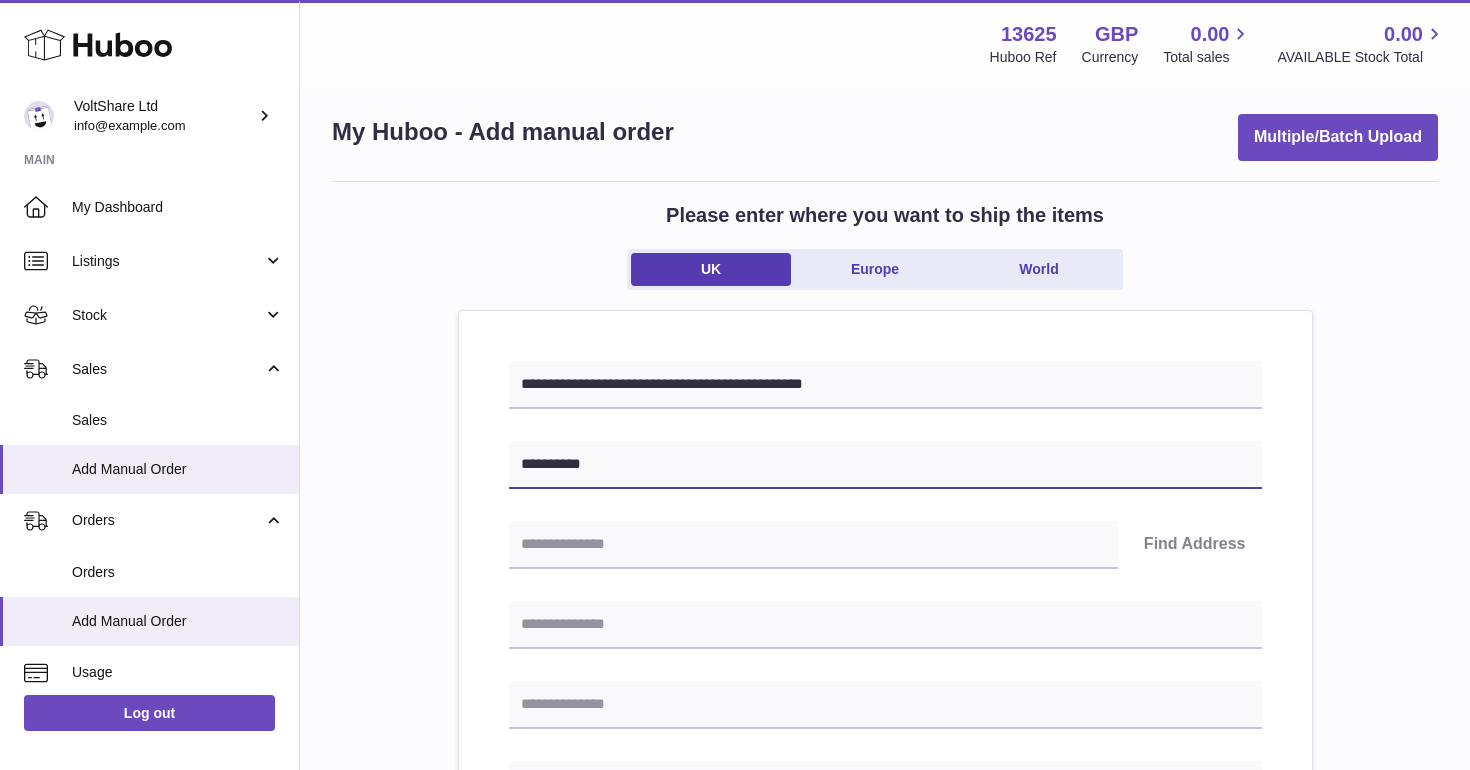 click on "**********" at bounding box center (885, 465) 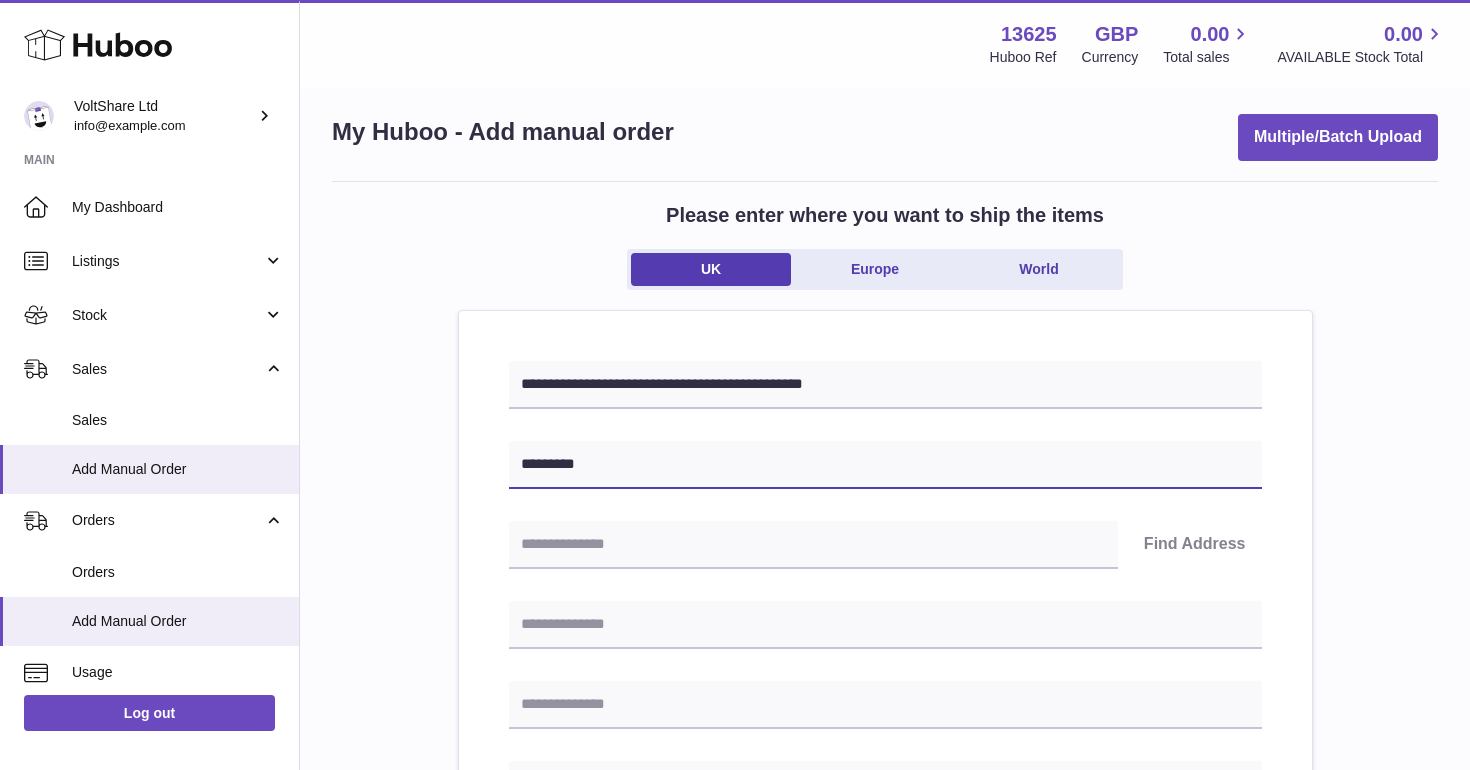 type on "**********" 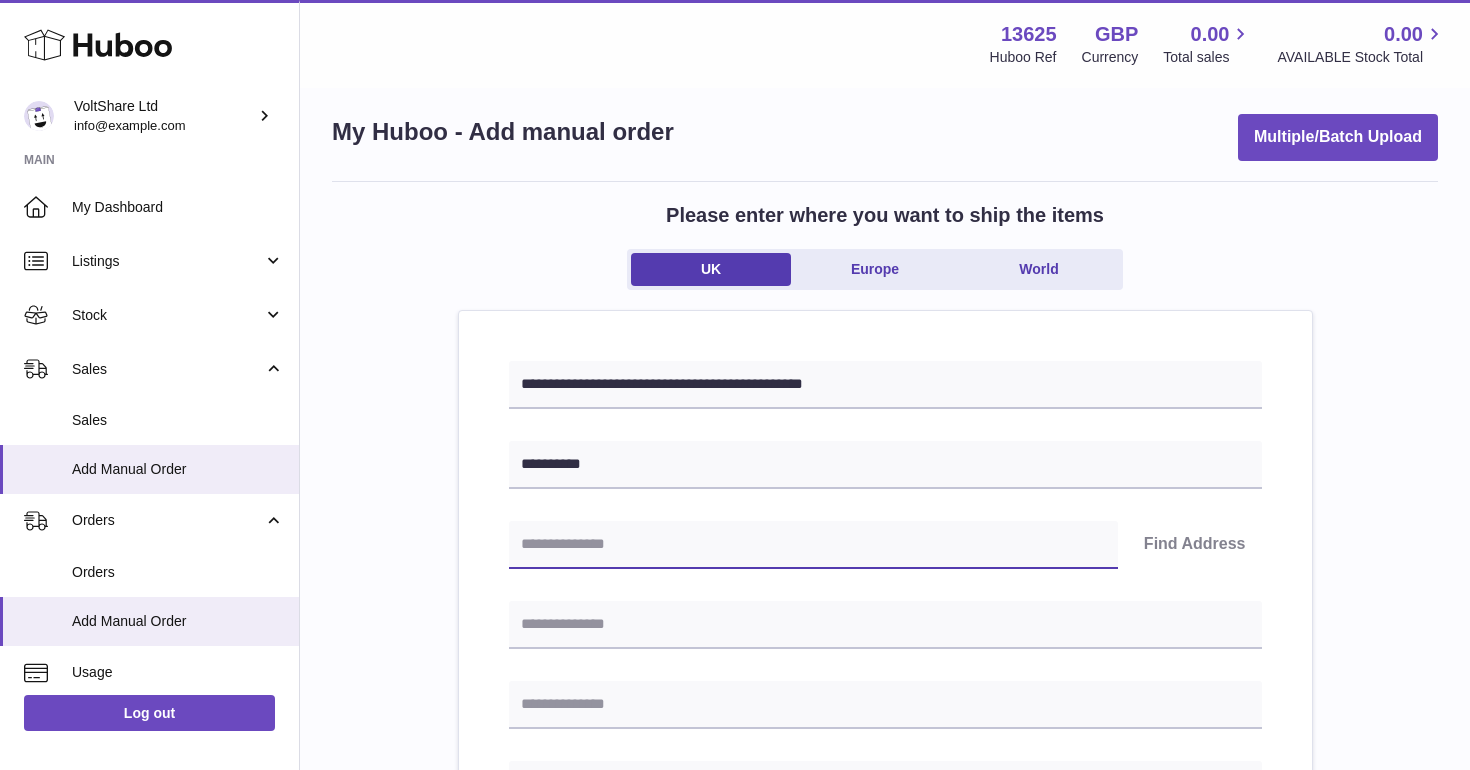 click at bounding box center (813, 545) 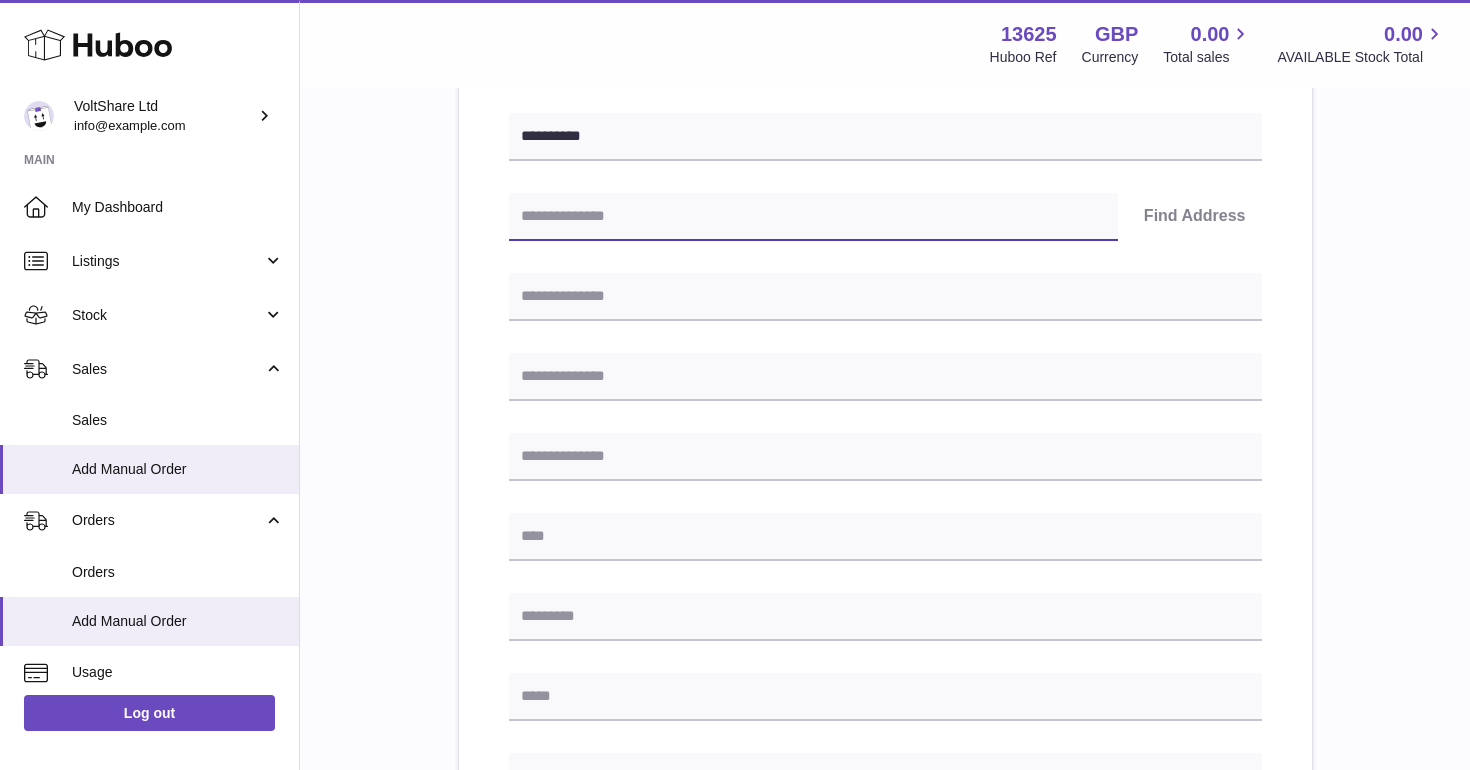 scroll, scrollTop: 116, scrollLeft: 0, axis: vertical 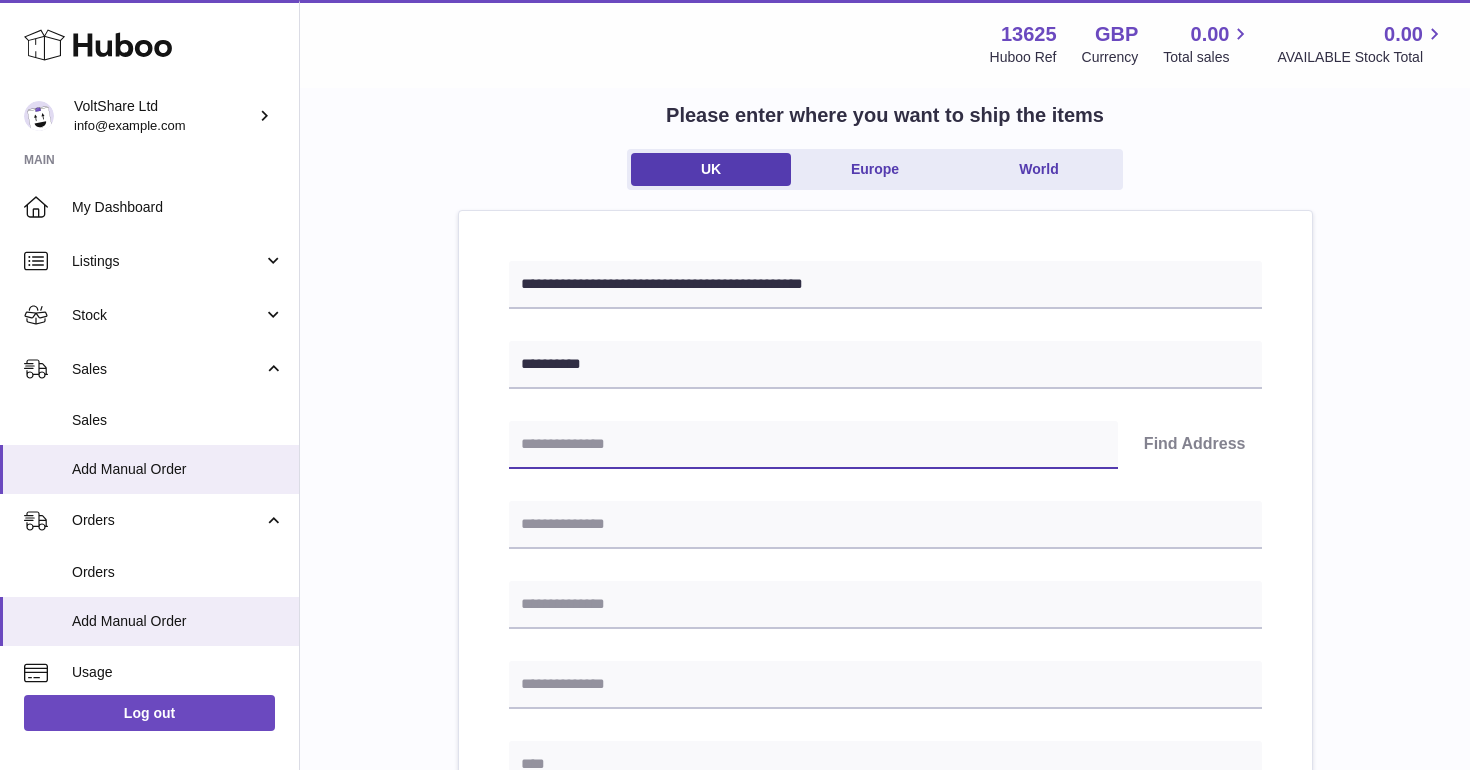 paste on "********" 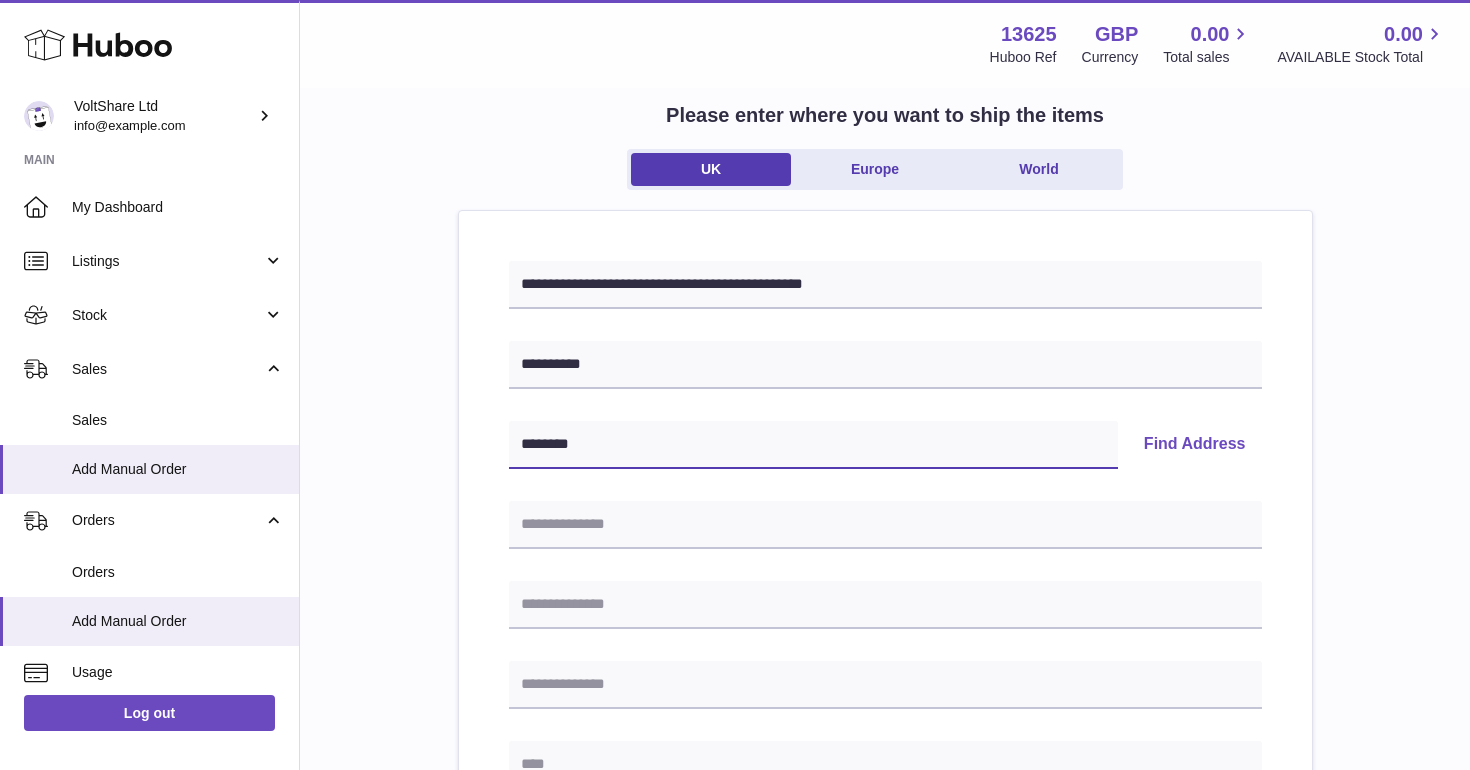 type on "********" 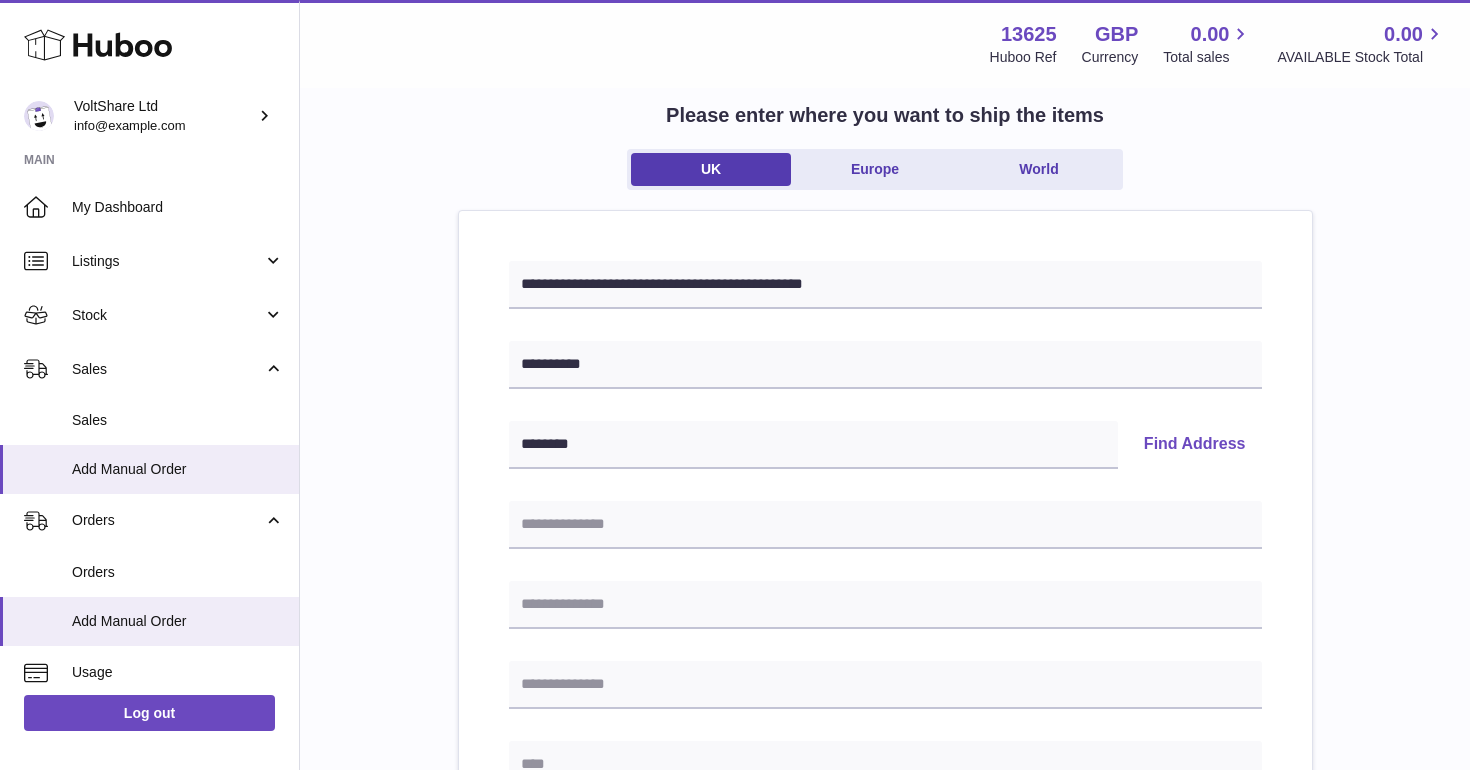 click on "Find Address" at bounding box center (1195, 445) 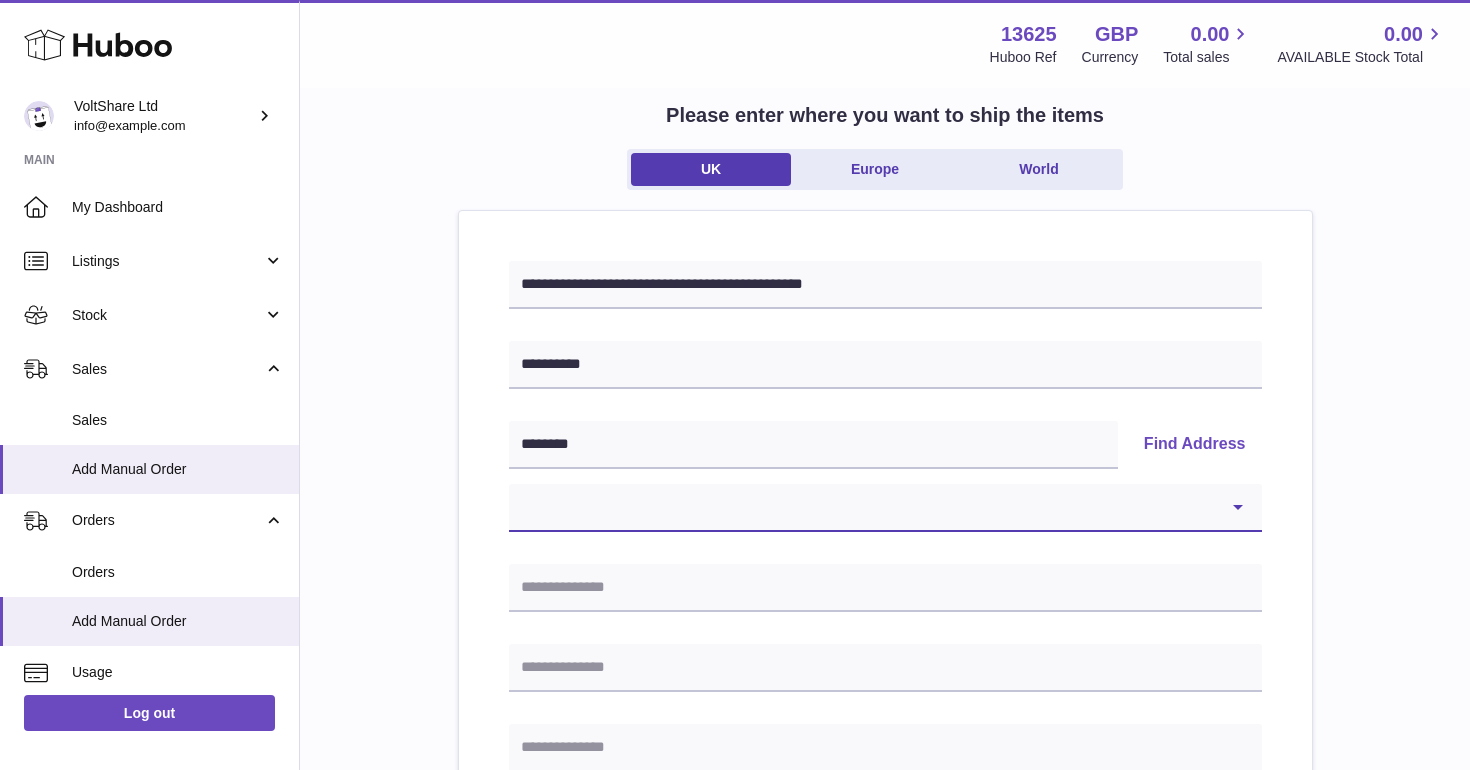 select on "*" 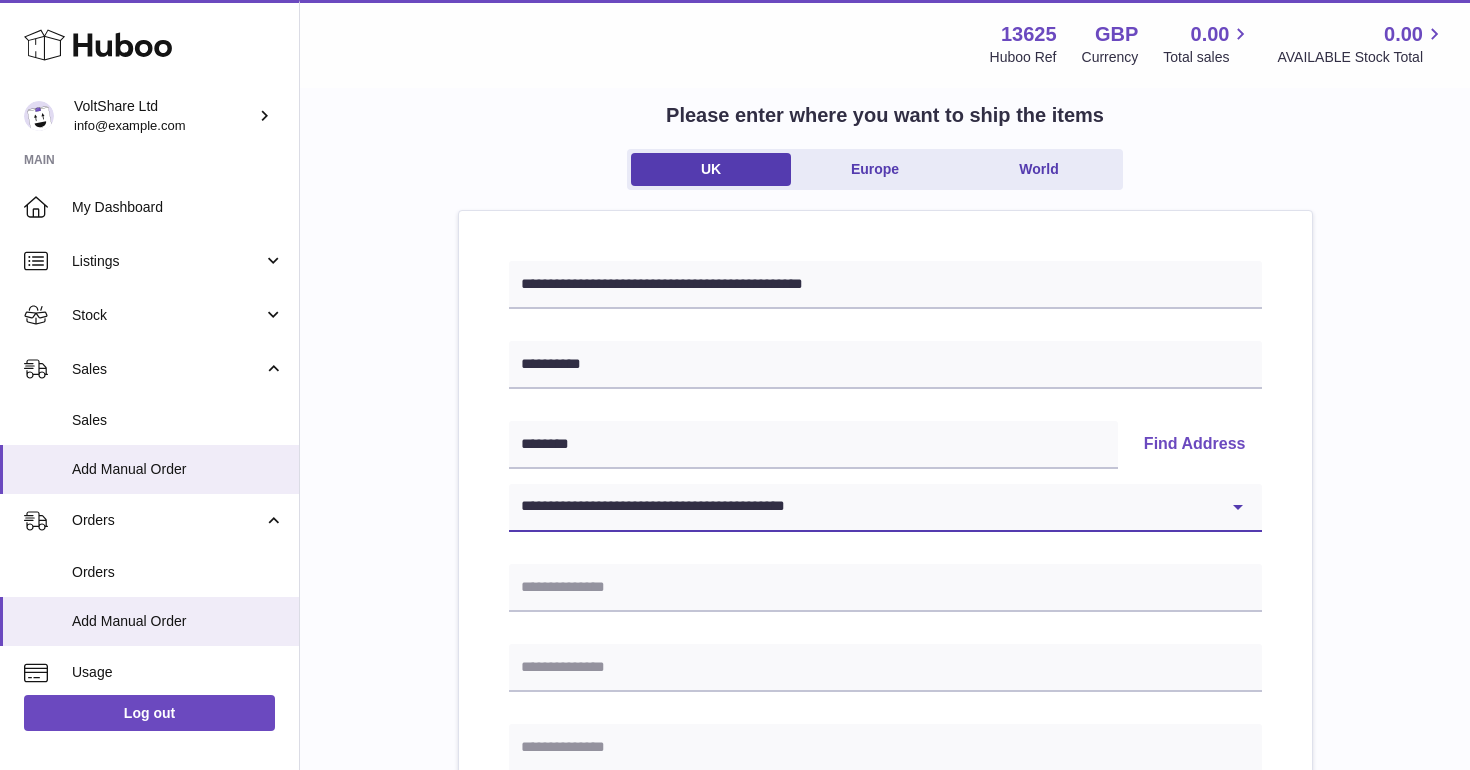 type on "**********" 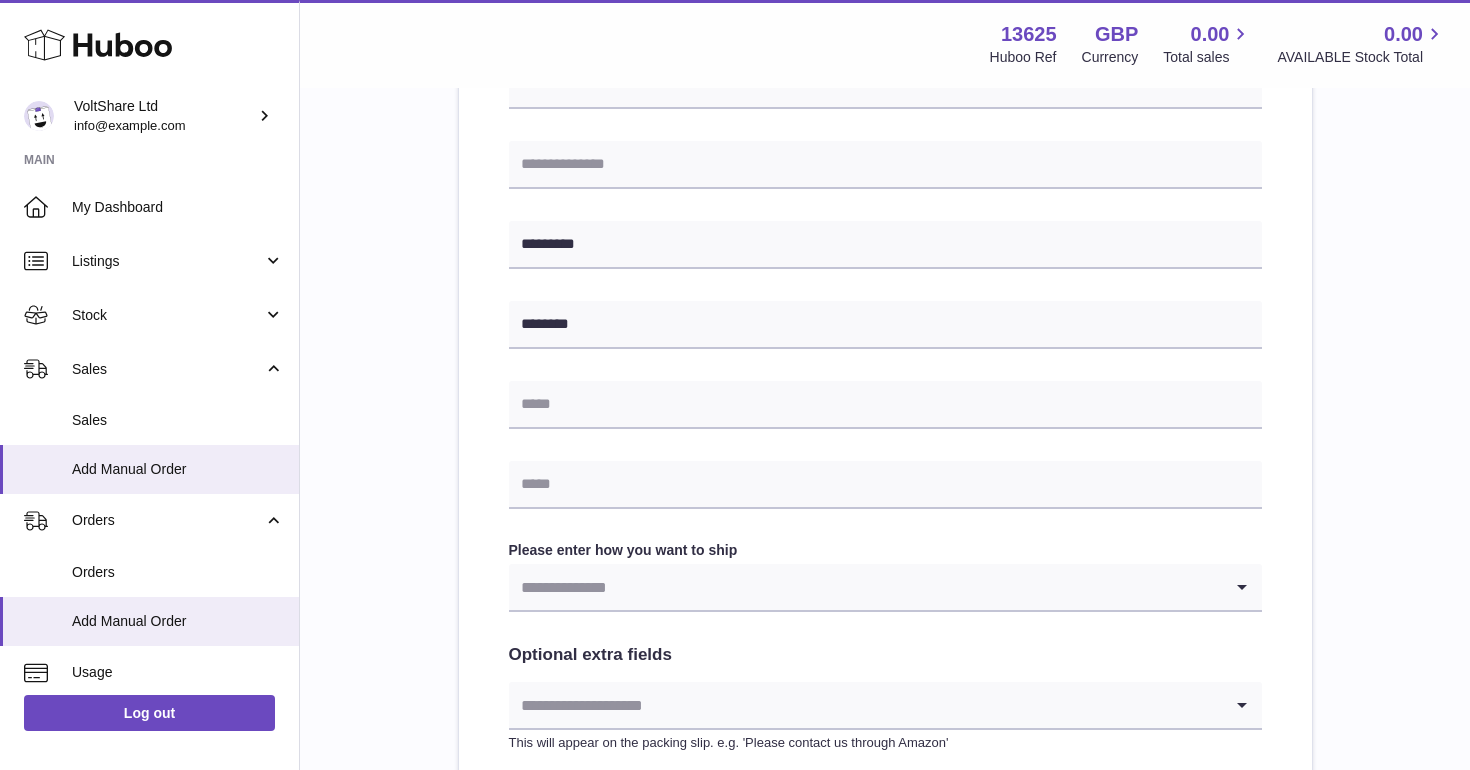 scroll, scrollTop: 713, scrollLeft: 0, axis: vertical 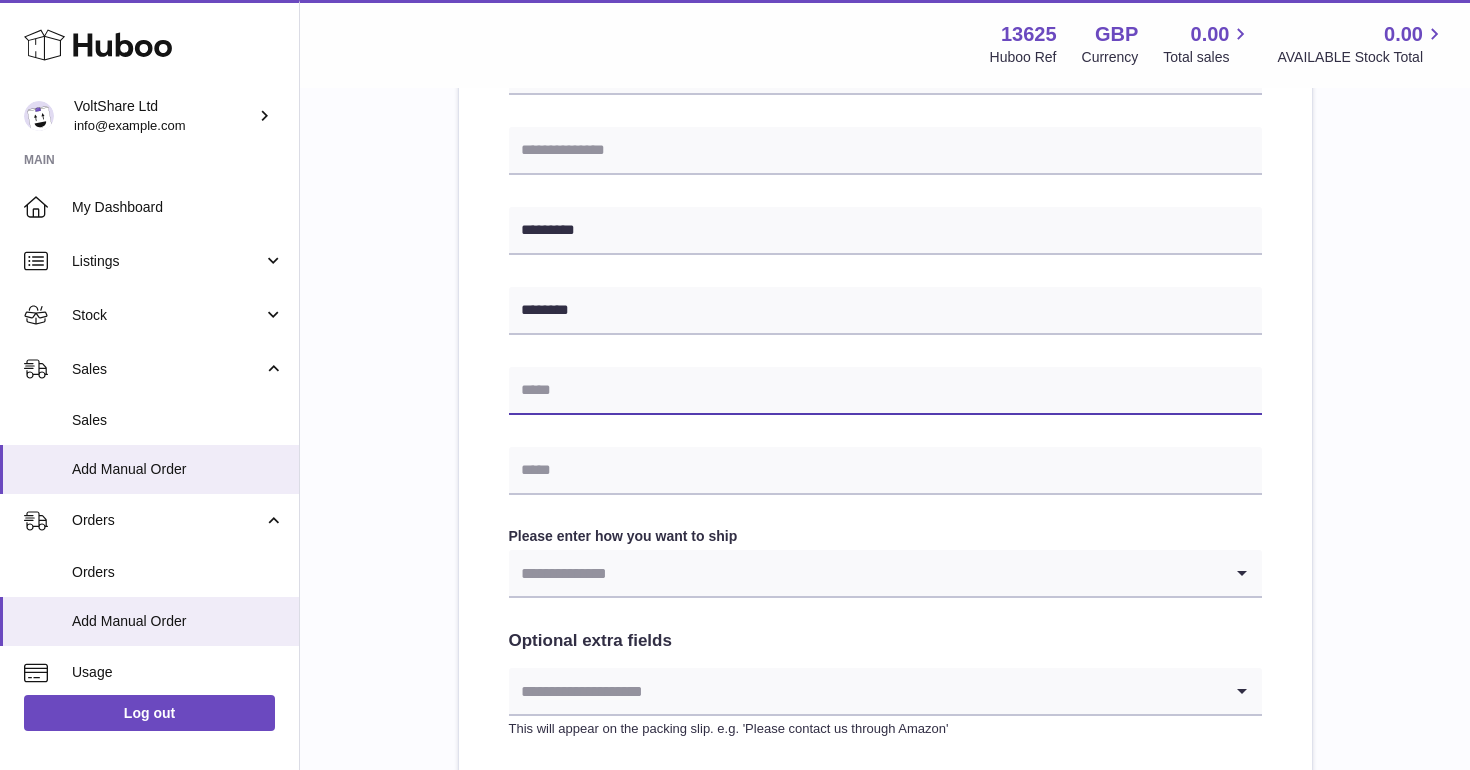 paste on "**********" 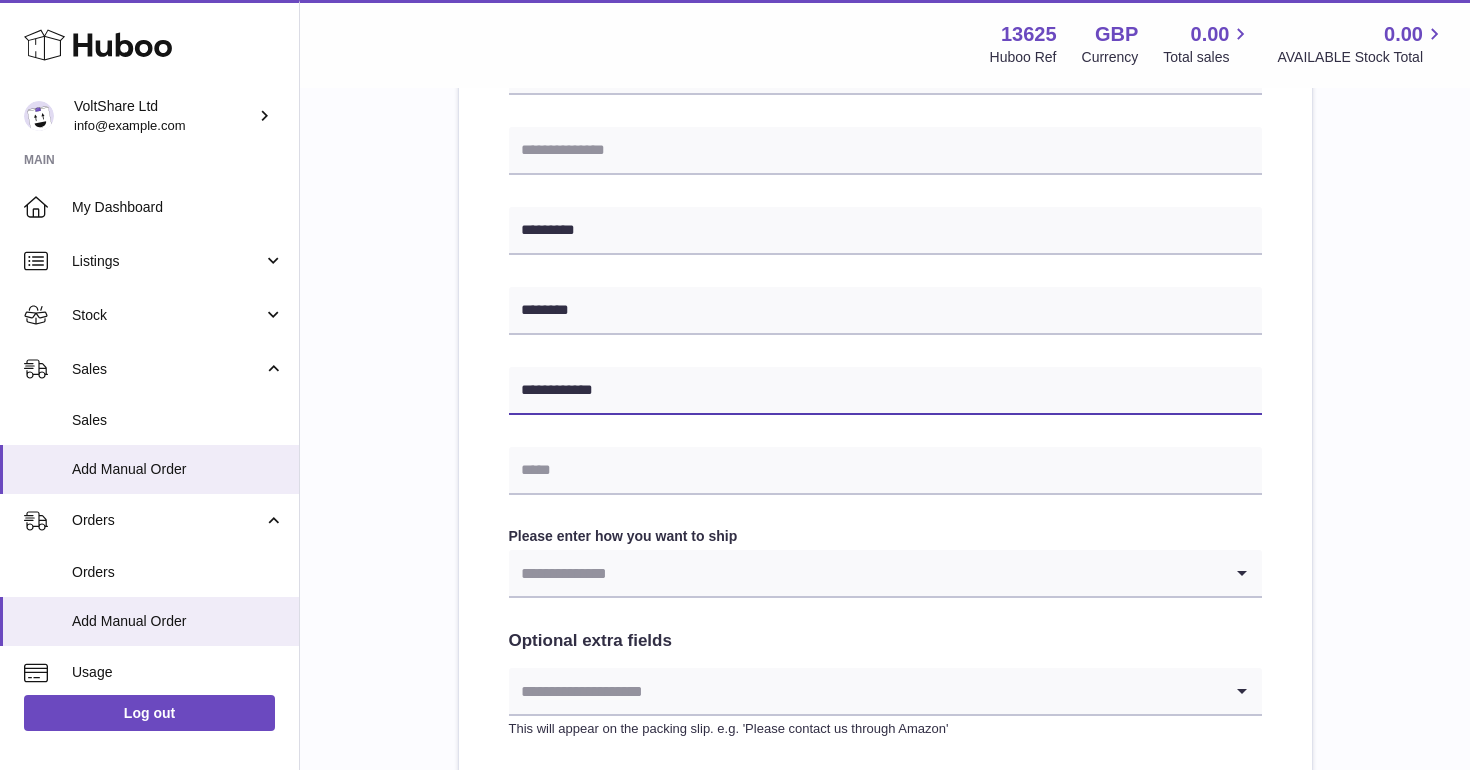click on "**********" at bounding box center (885, 391) 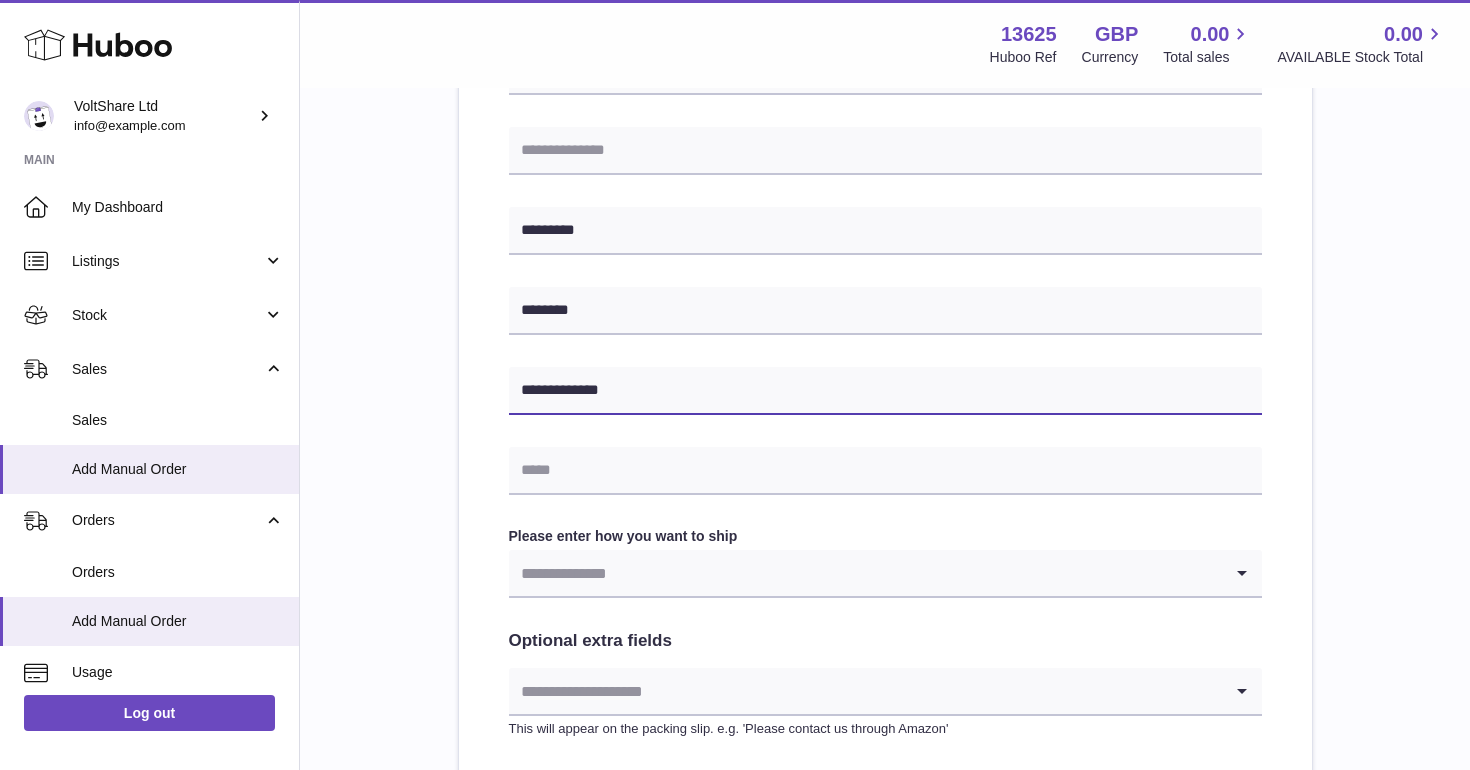 click on "**********" at bounding box center (885, 391) 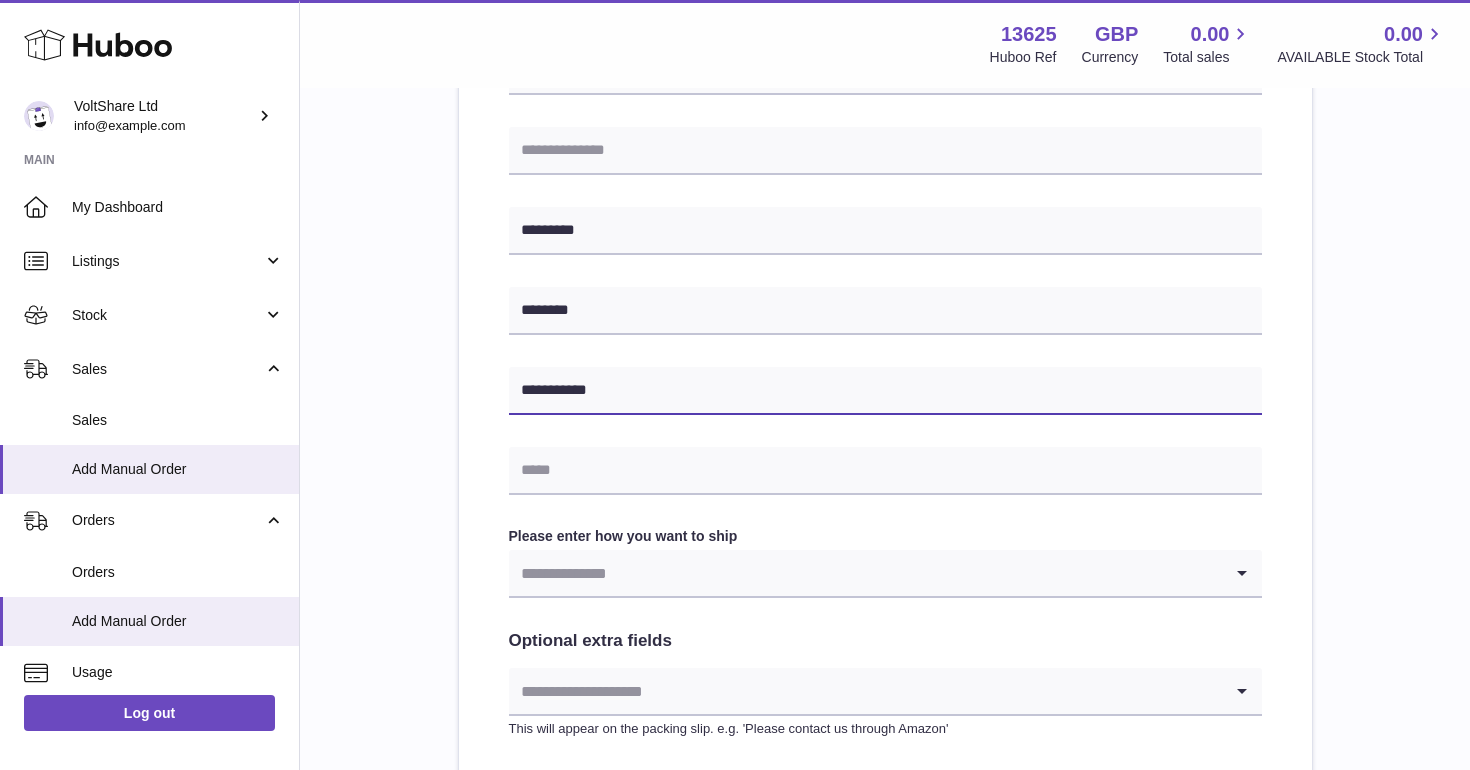 type on "**********" 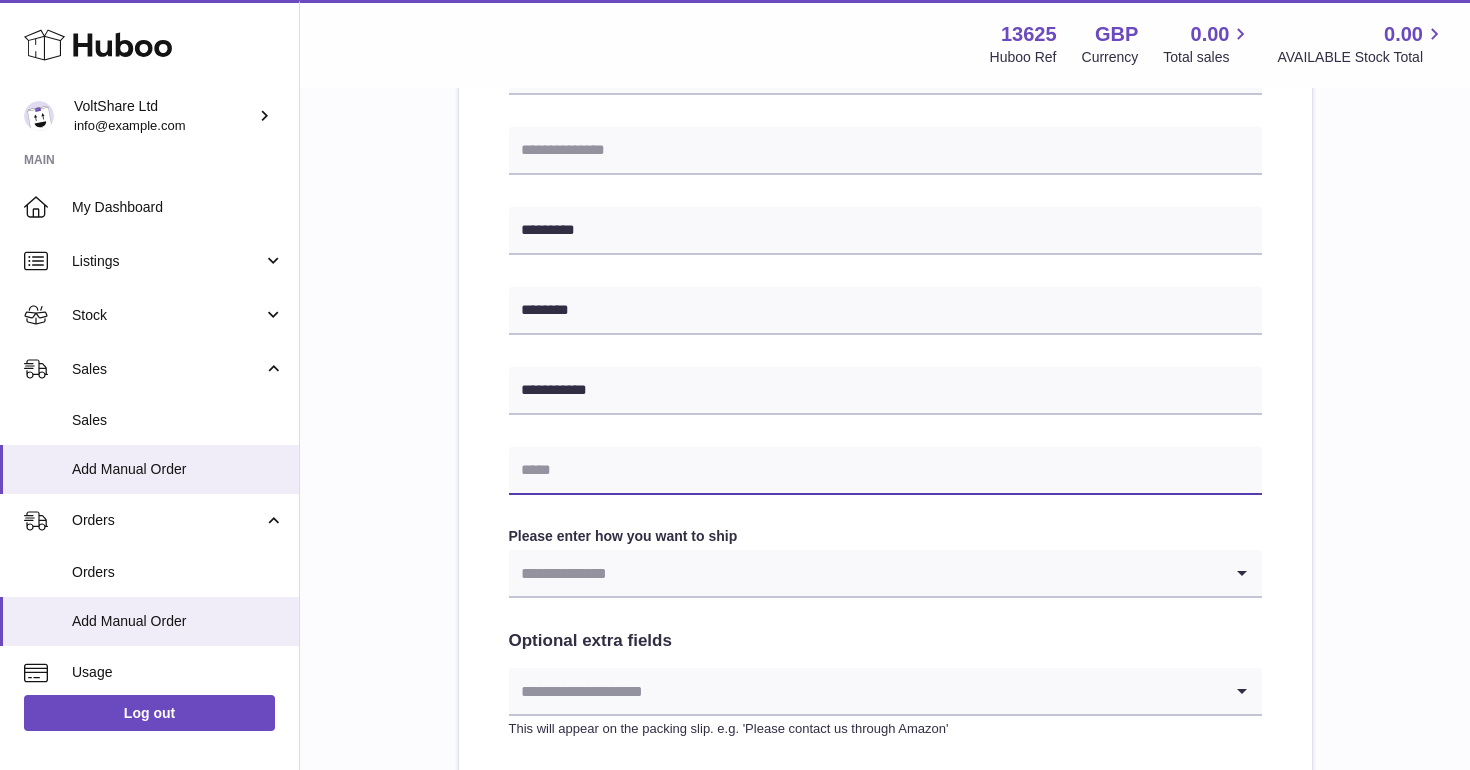 paste on "**********" 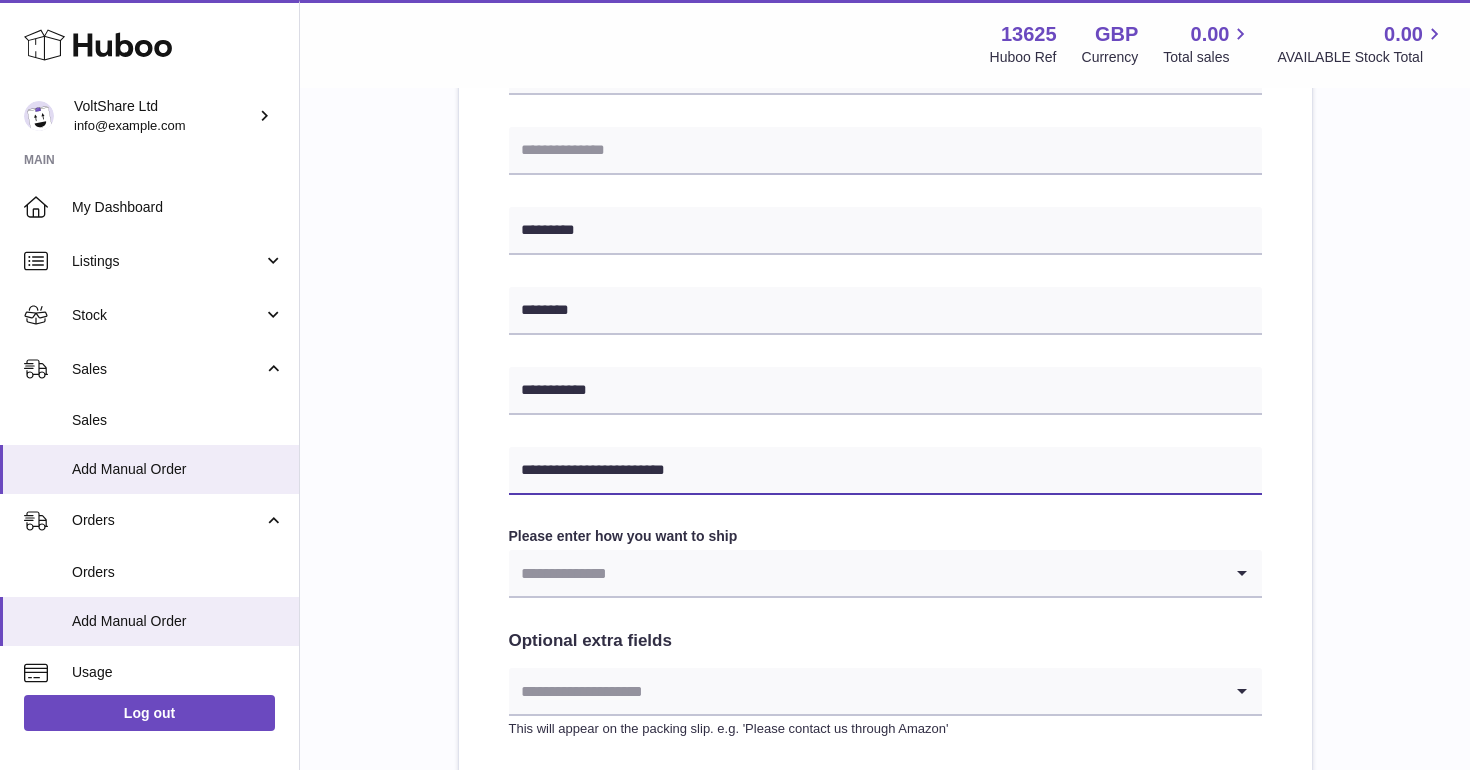 type on "**********" 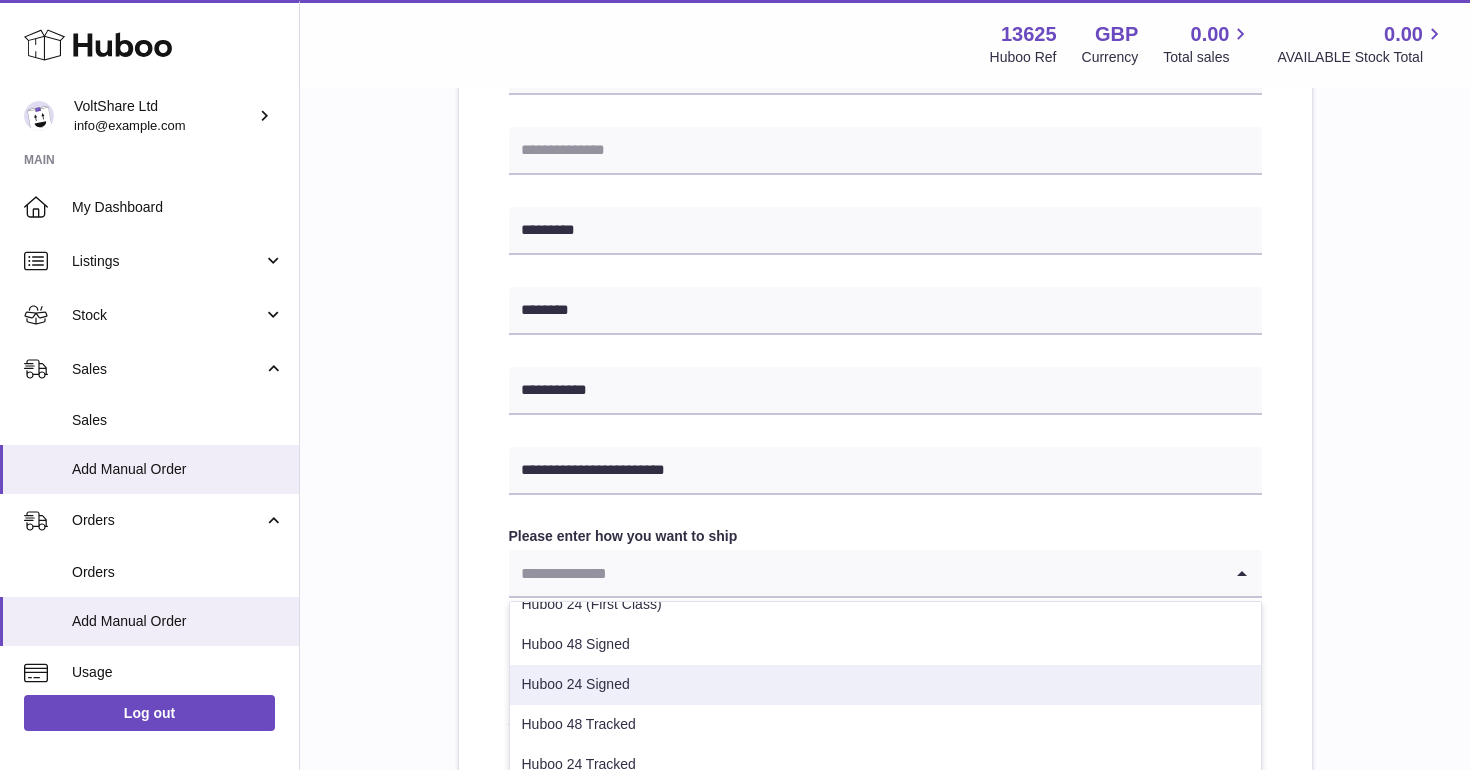 scroll, scrollTop: 62, scrollLeft: 0, axis: vertical 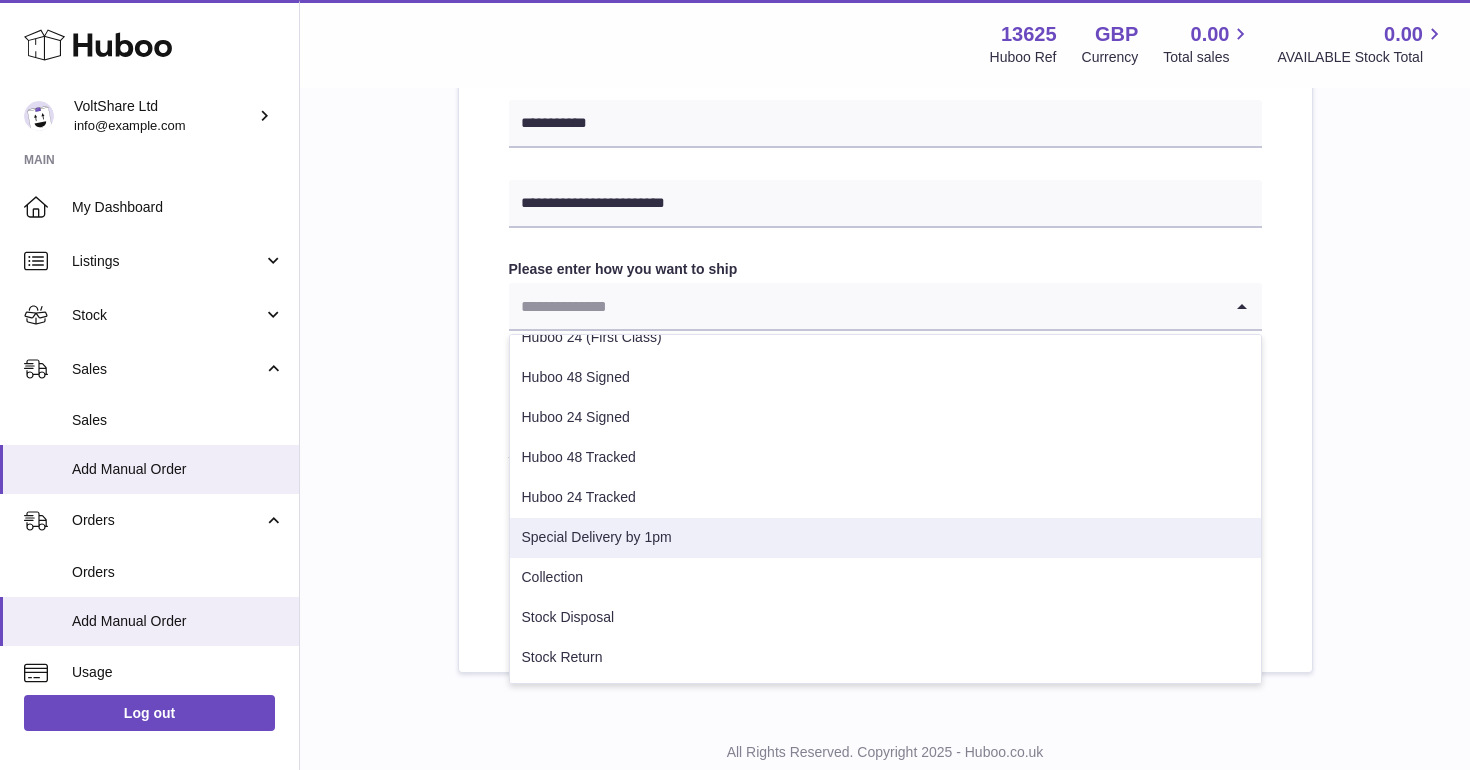 click on "Special Delivery by 1pm" at bounding box center [885, 538] 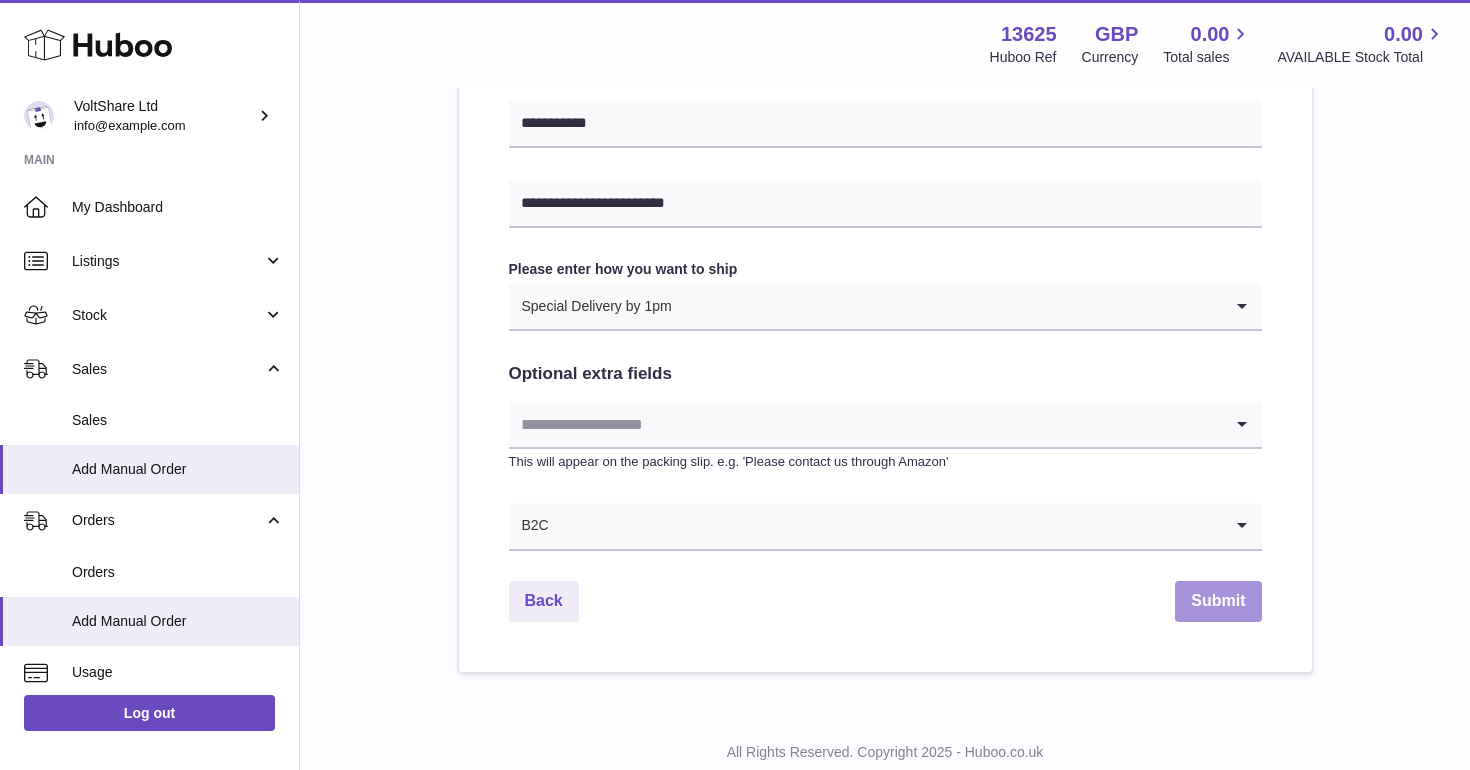 click on "Submit" at bounding box center [1218, 601] 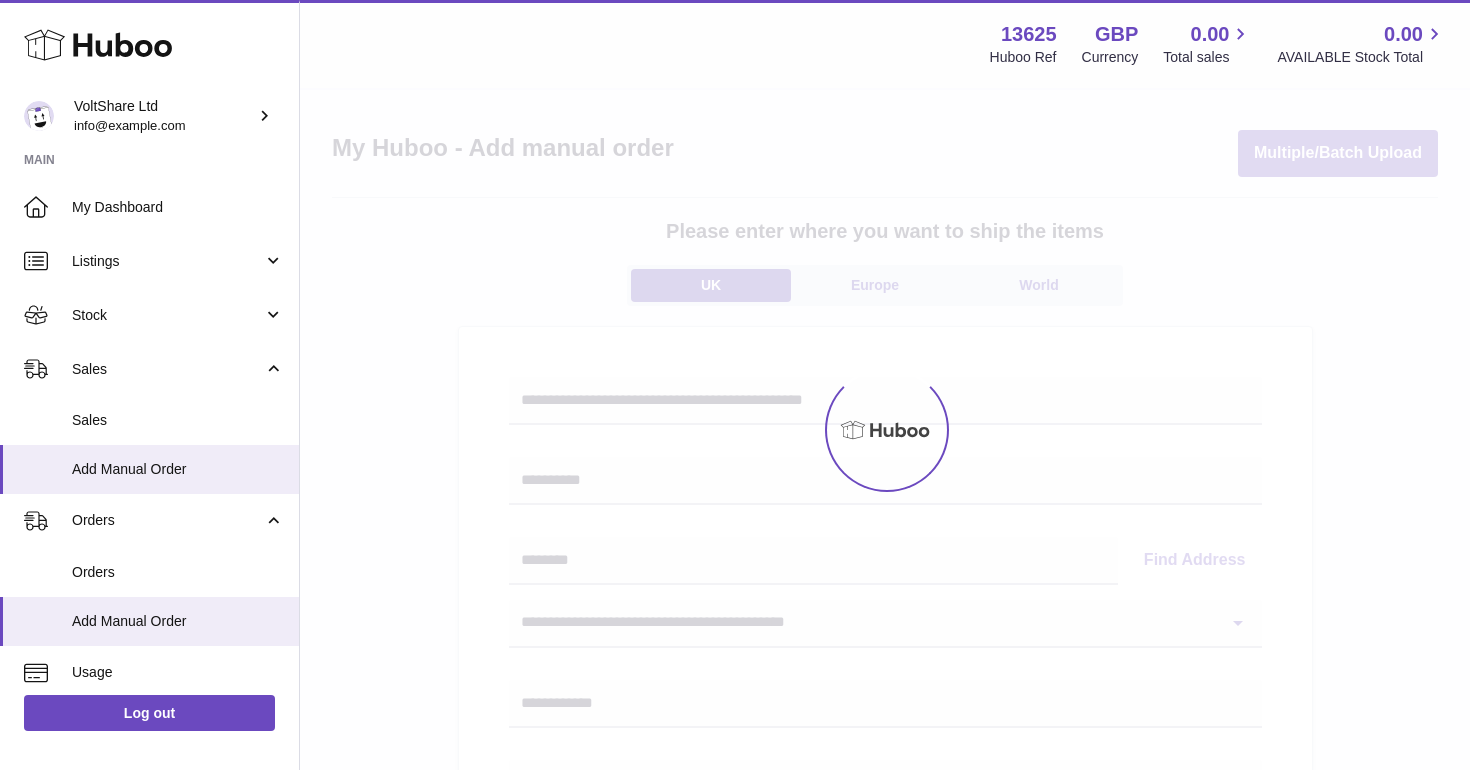 scroll, scrollTop: 0, scrollLeft: 0, axis: both 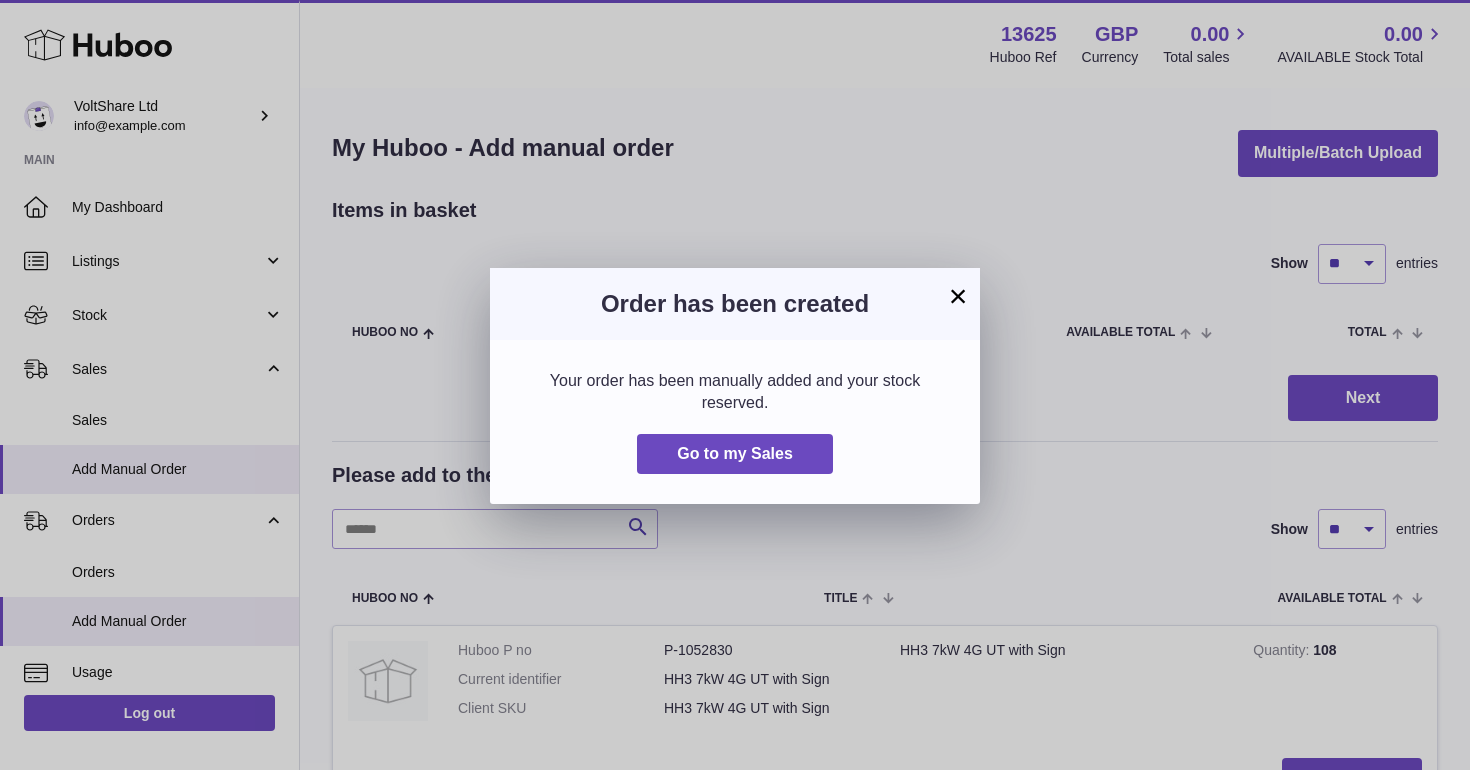 click on "×" at bounding box center (958, 296) 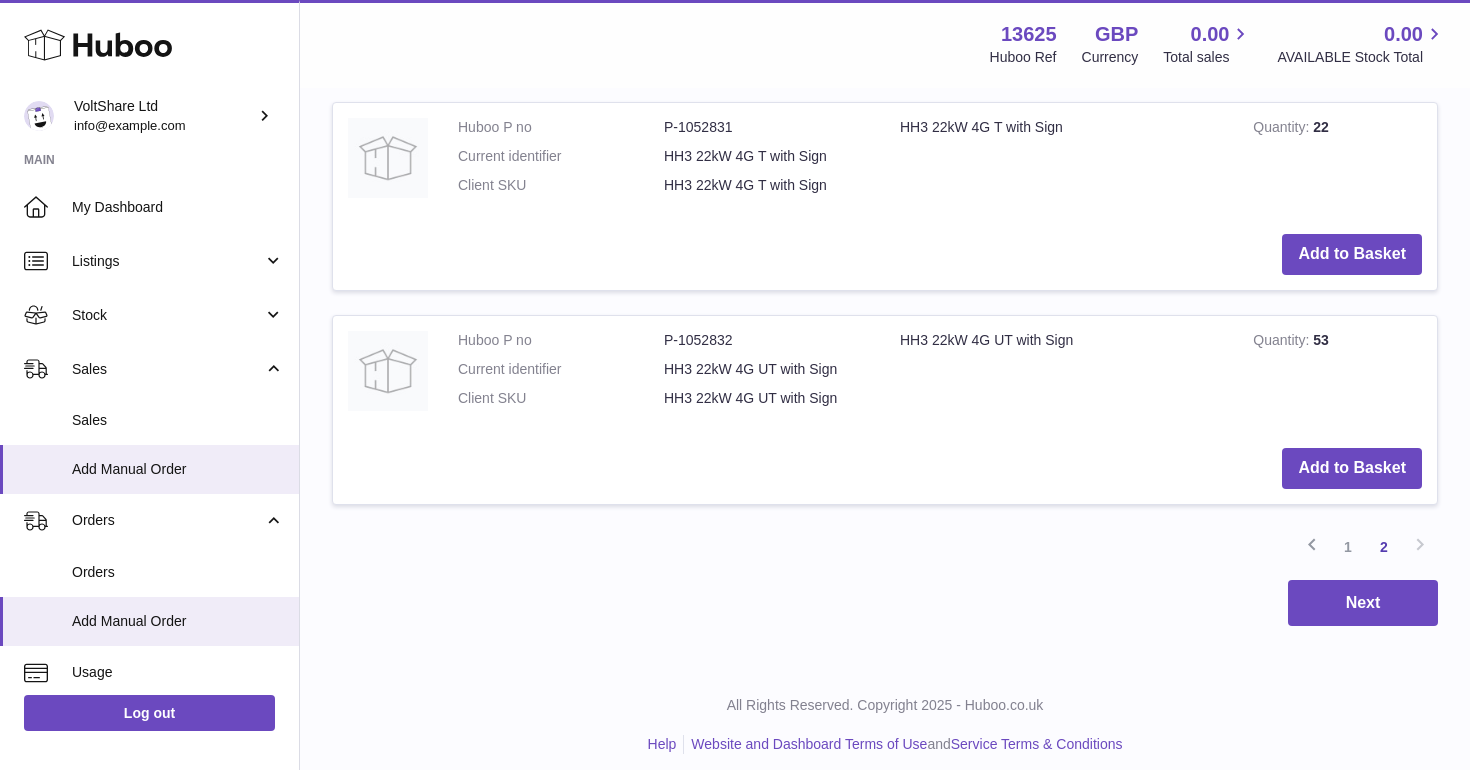 scroll, scrollTop: 735, scrollLeft: 0, axis: vertical 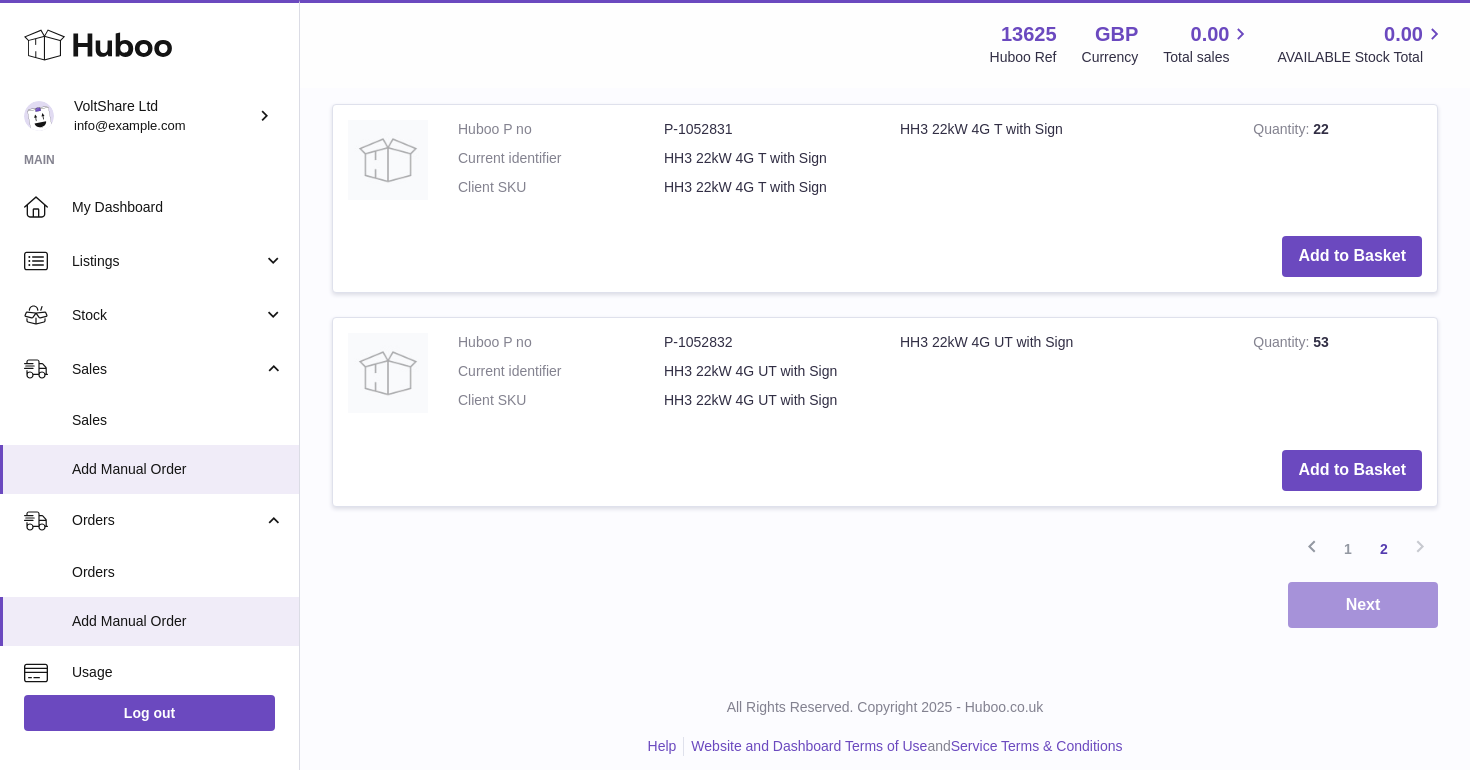 click on "Next" at bounding box center (1363, 605) 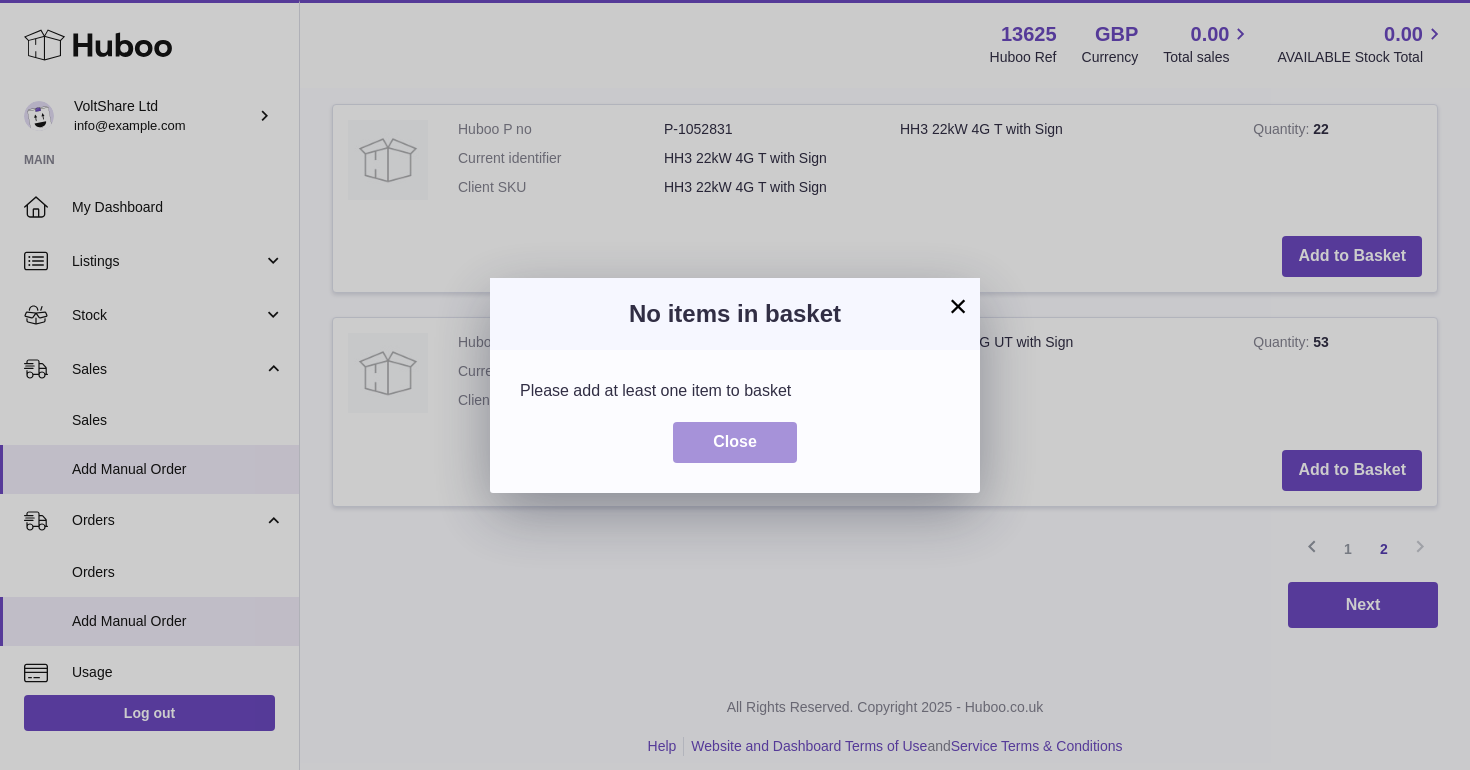 click on "Close" at bounding box center [735, 441] 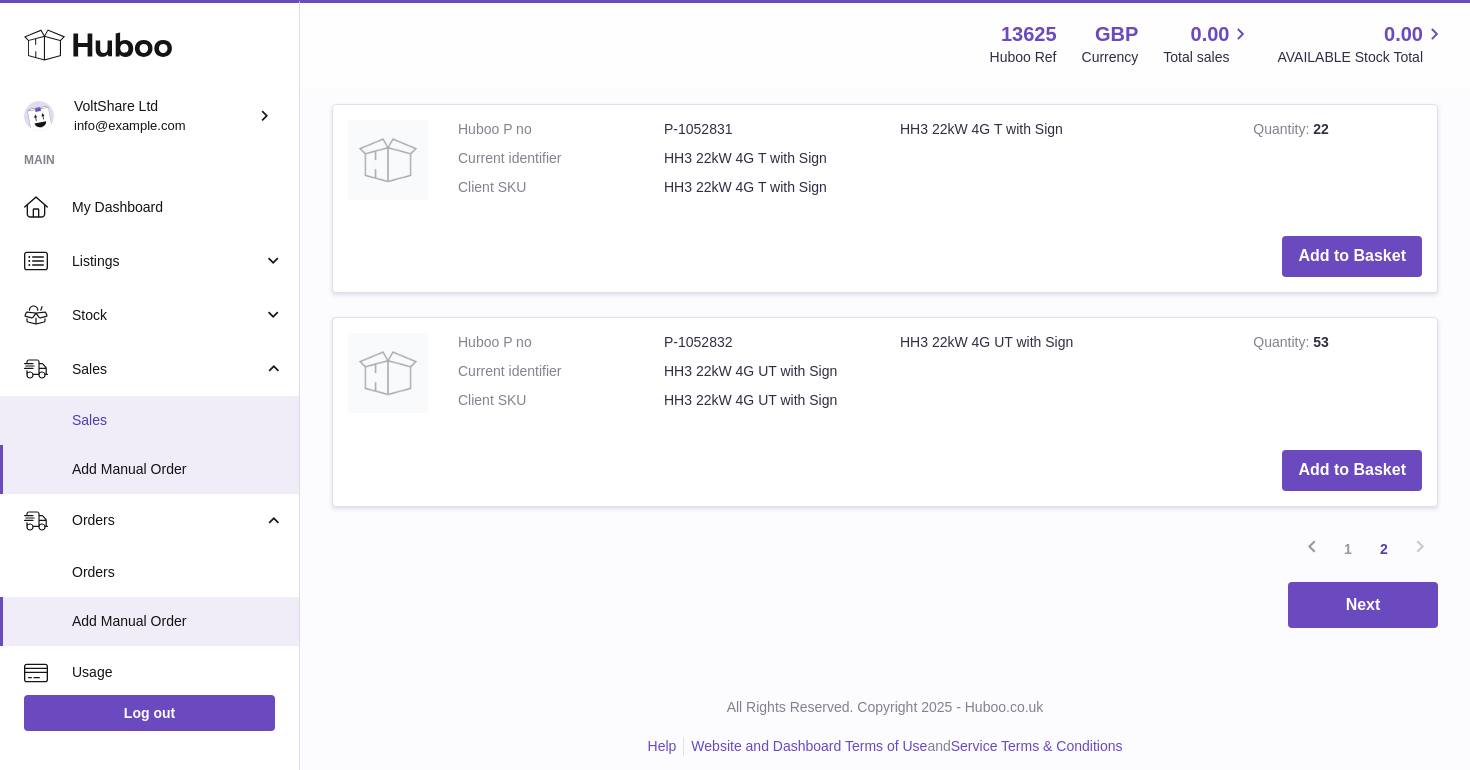 click on "Sales" at bounding box center [178, 420] 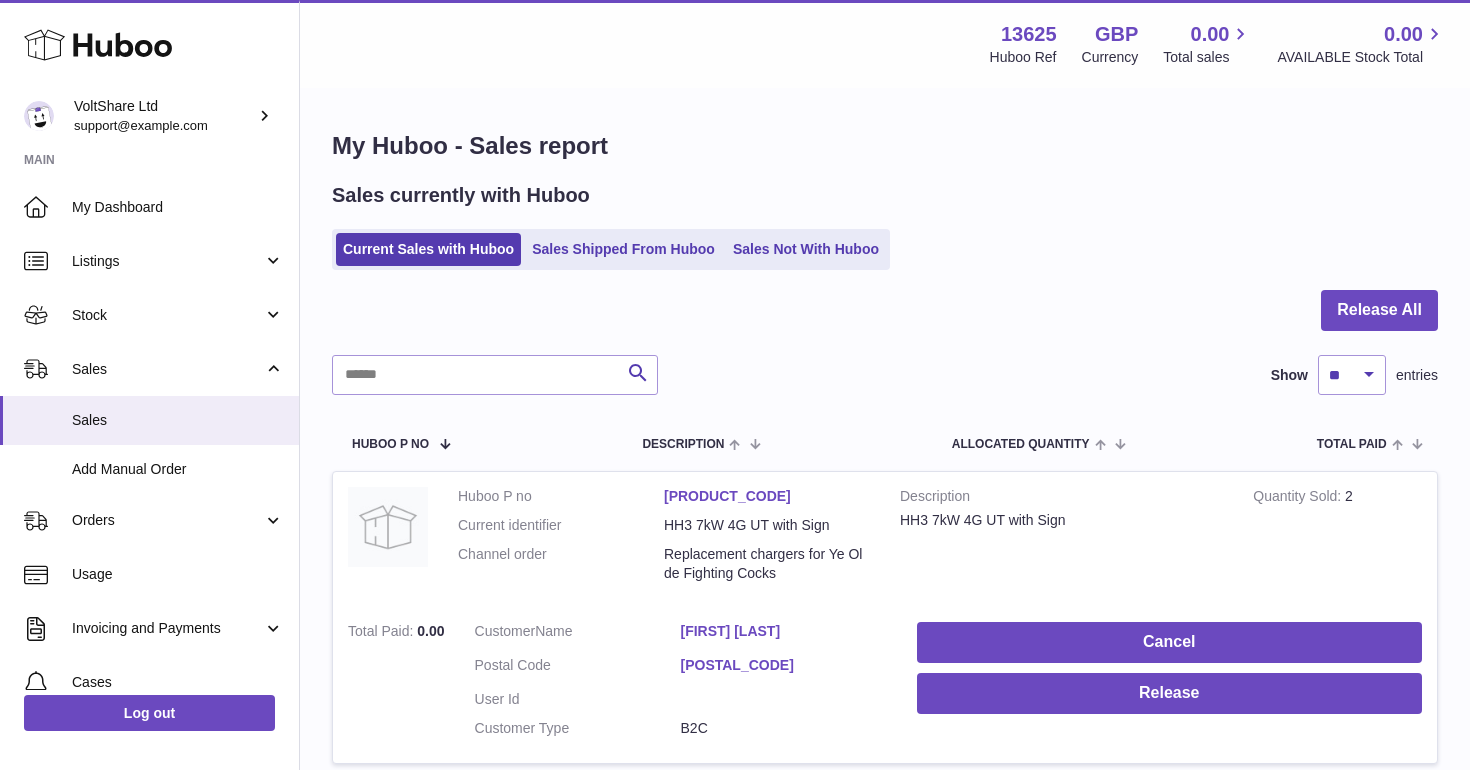 scroll, scrollTop: 0, scrollLeft: 0, axis: both 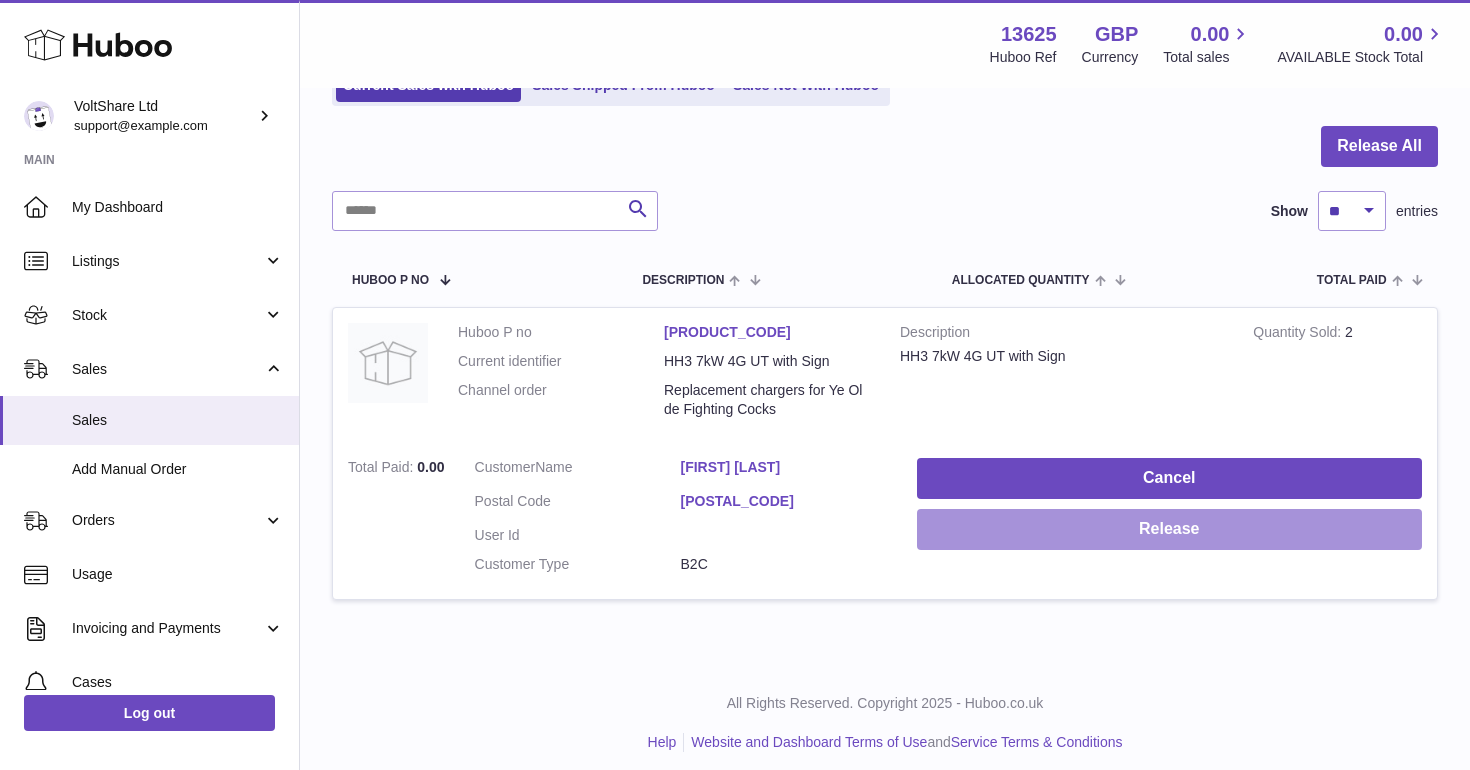 click on "Release" at bounding box center (1169, 529) 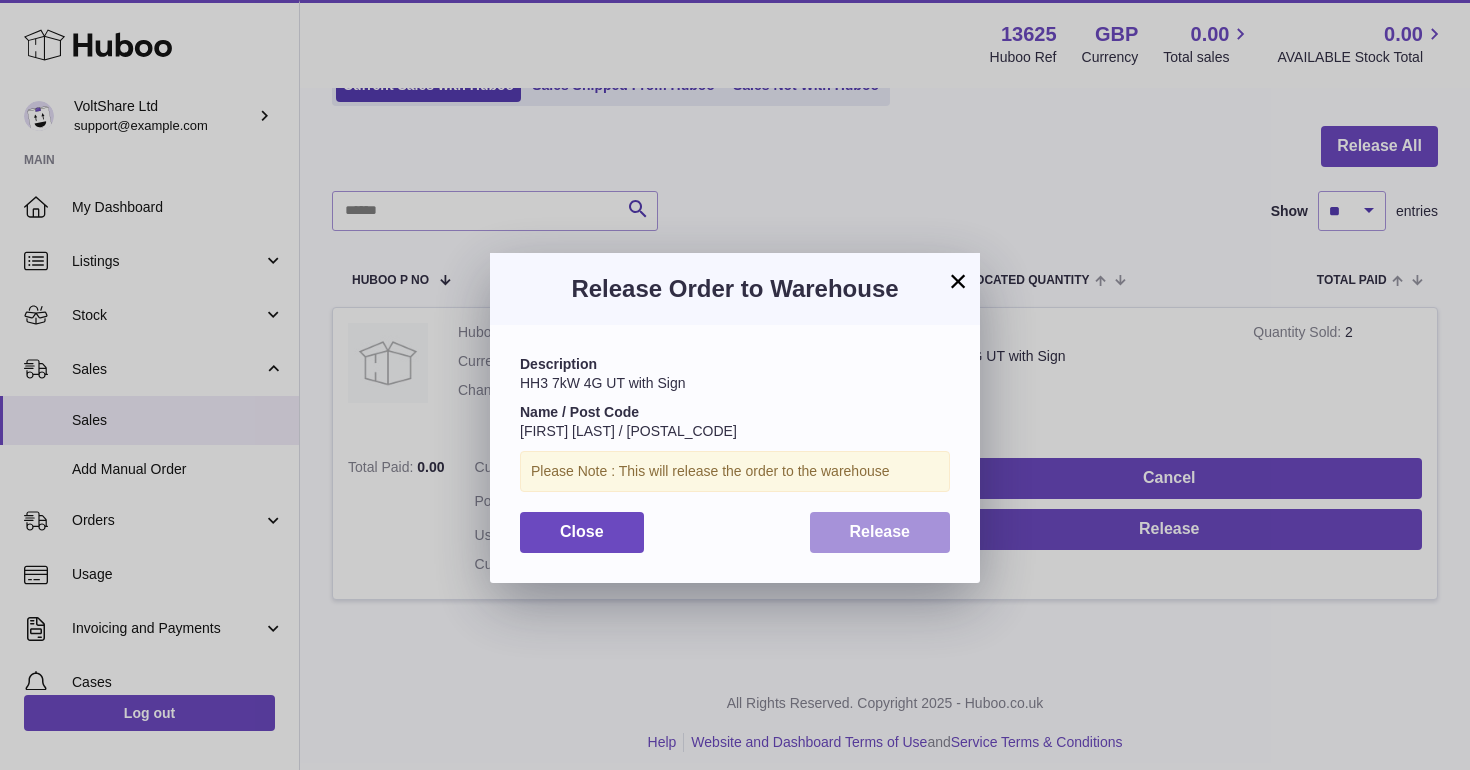click on "Release" at bounding box center (880, 532) 